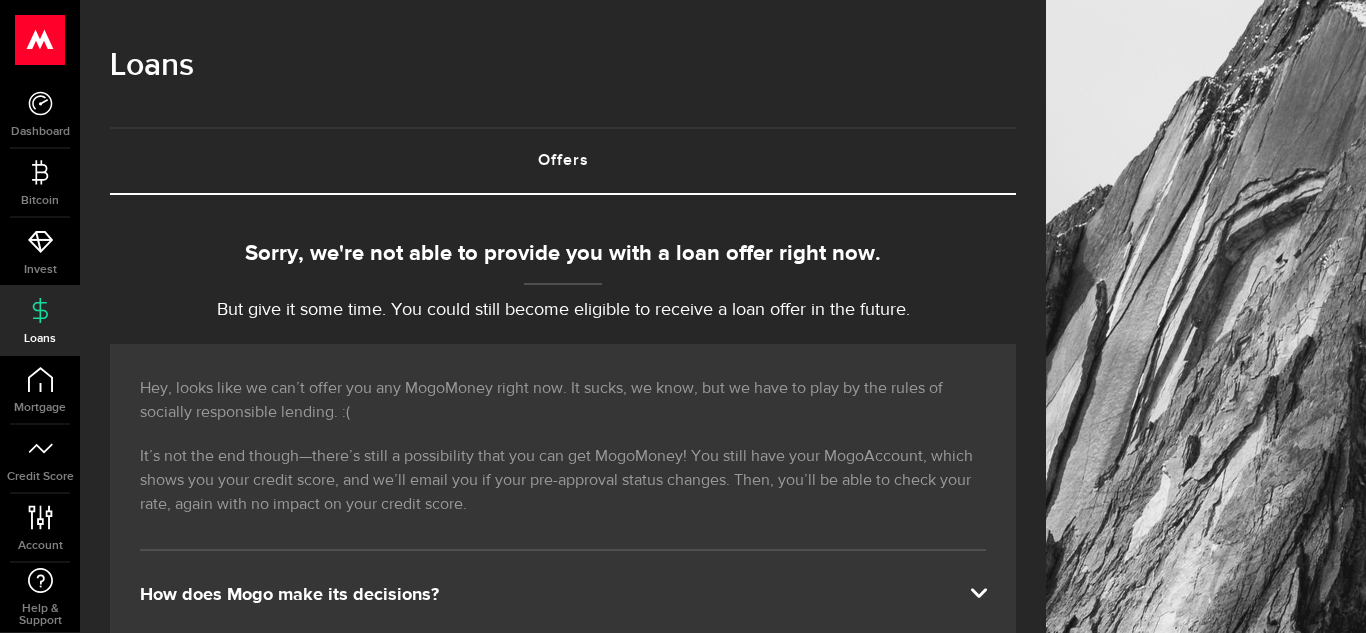 scroll, scrollTop: 0, scrollLeft: 0, axis: both 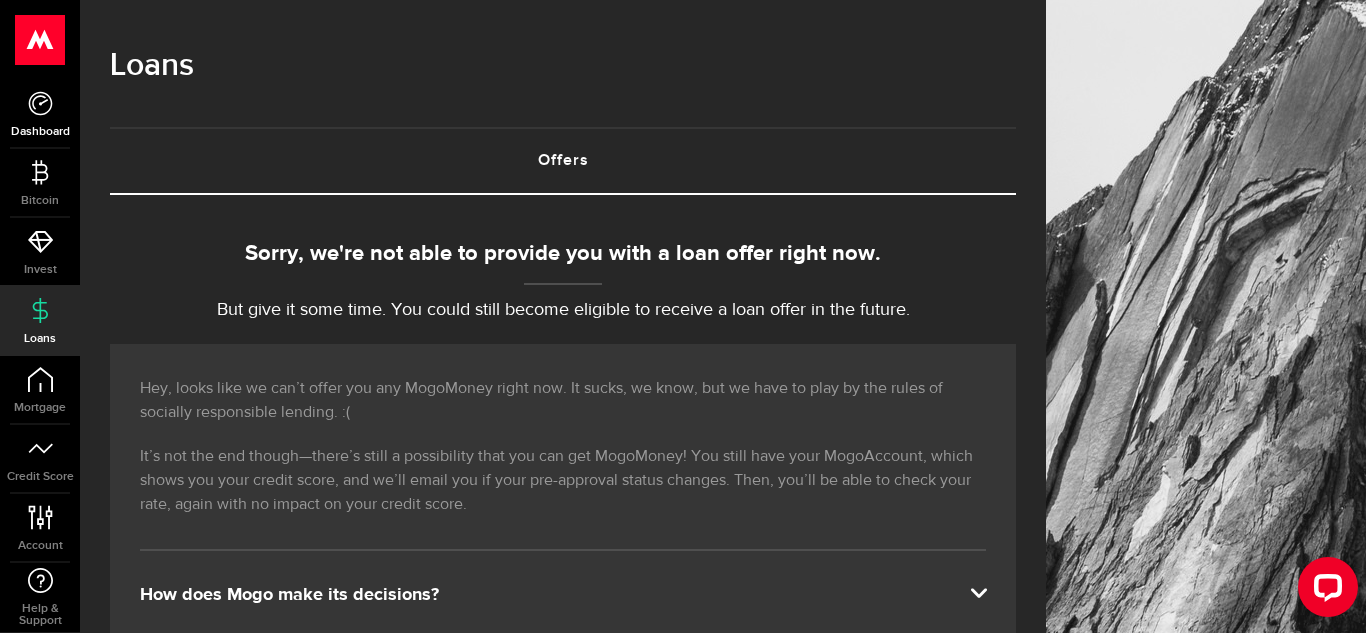 click on "Dashboard" at bounding box center (40, 132) 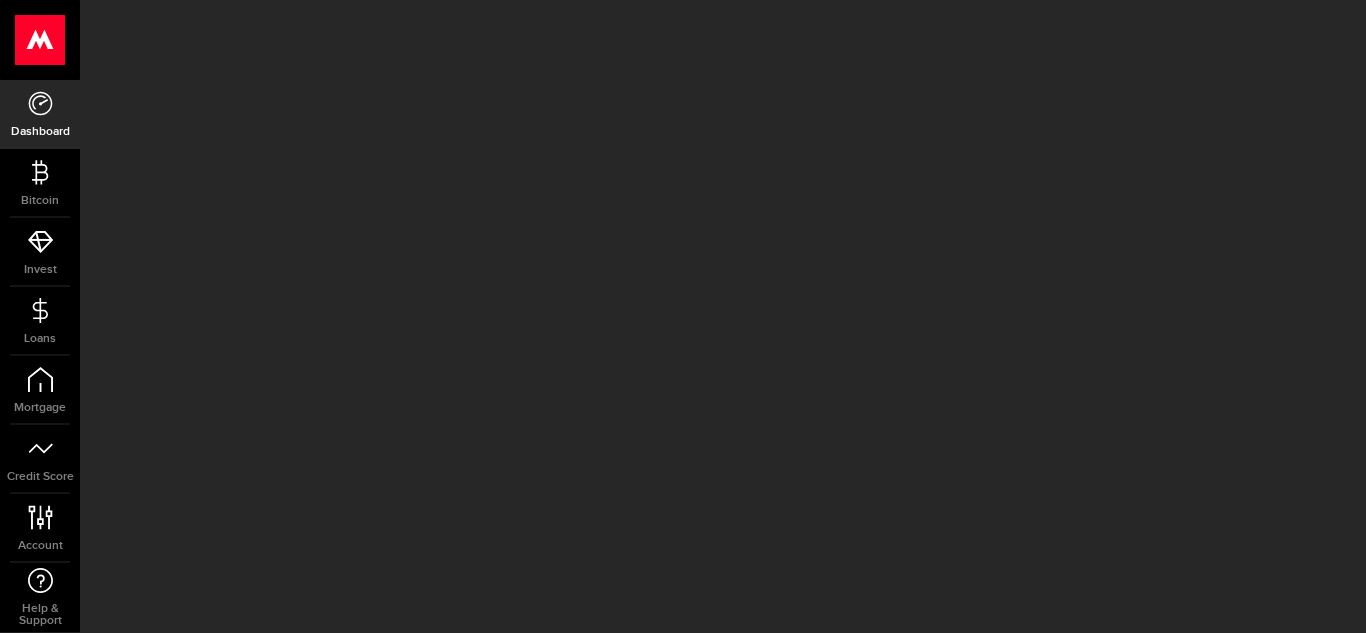 scroll, scrollTop: 0, scrollLeft: 0, axis: both 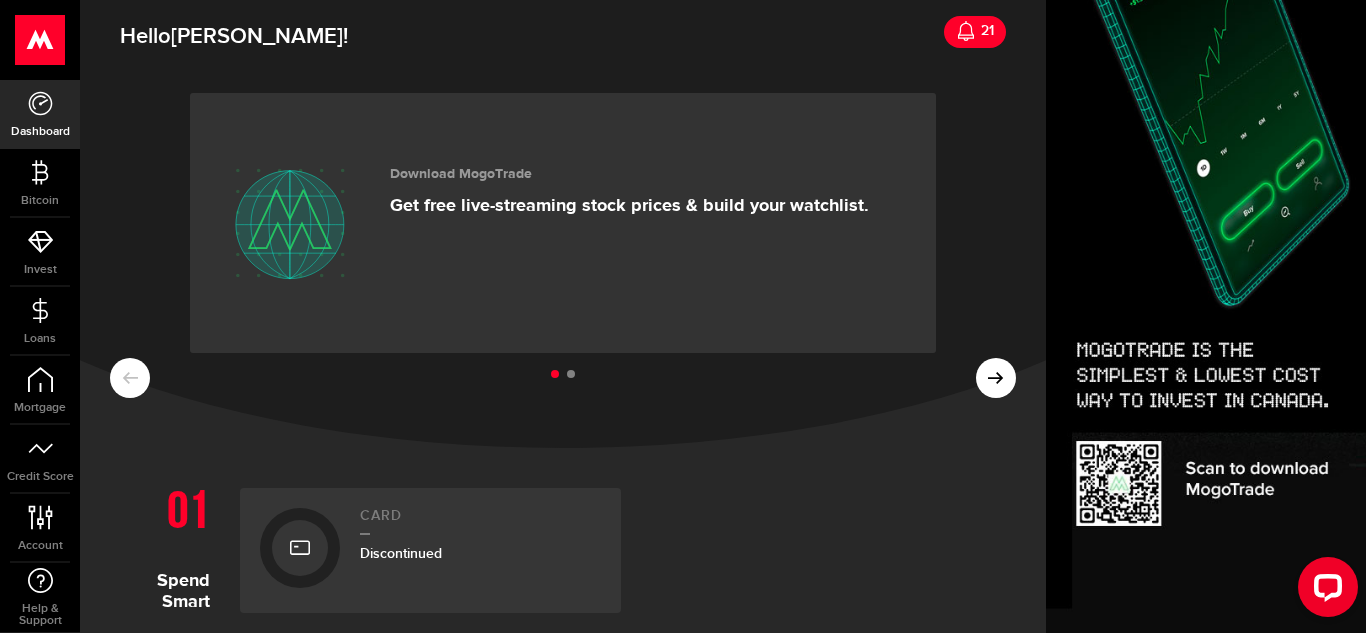 click at bounding box center (563, 375) 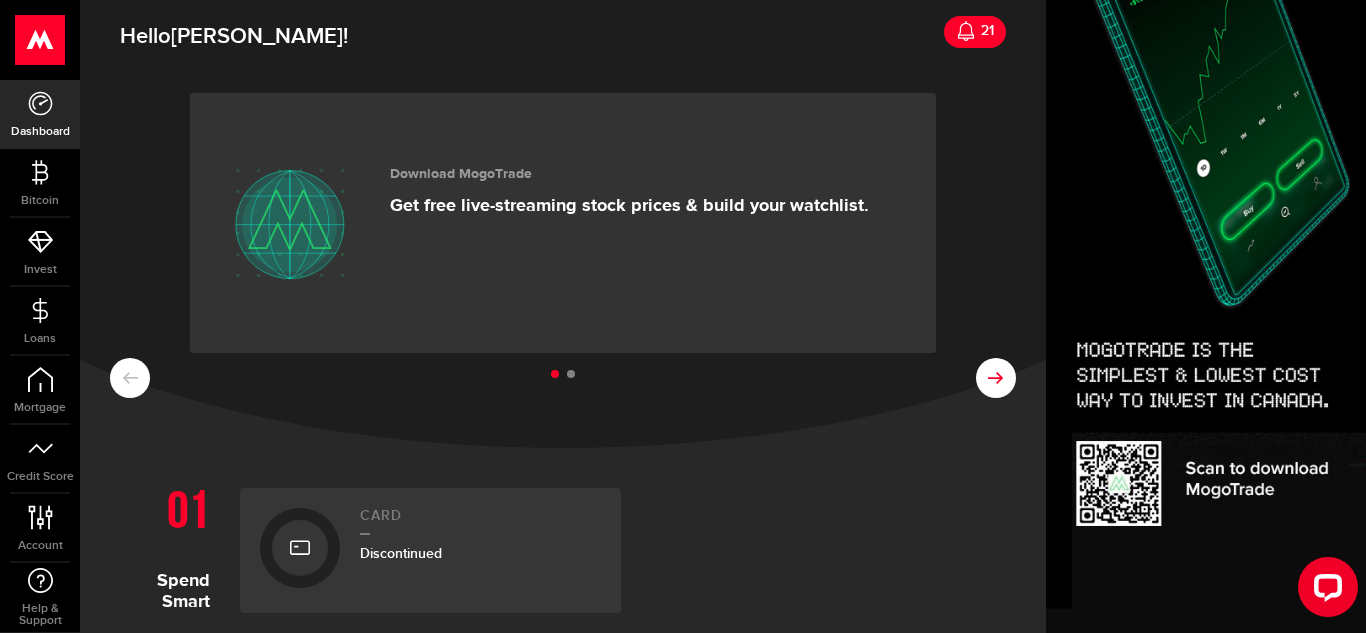 click at bounding box center [996, 378] 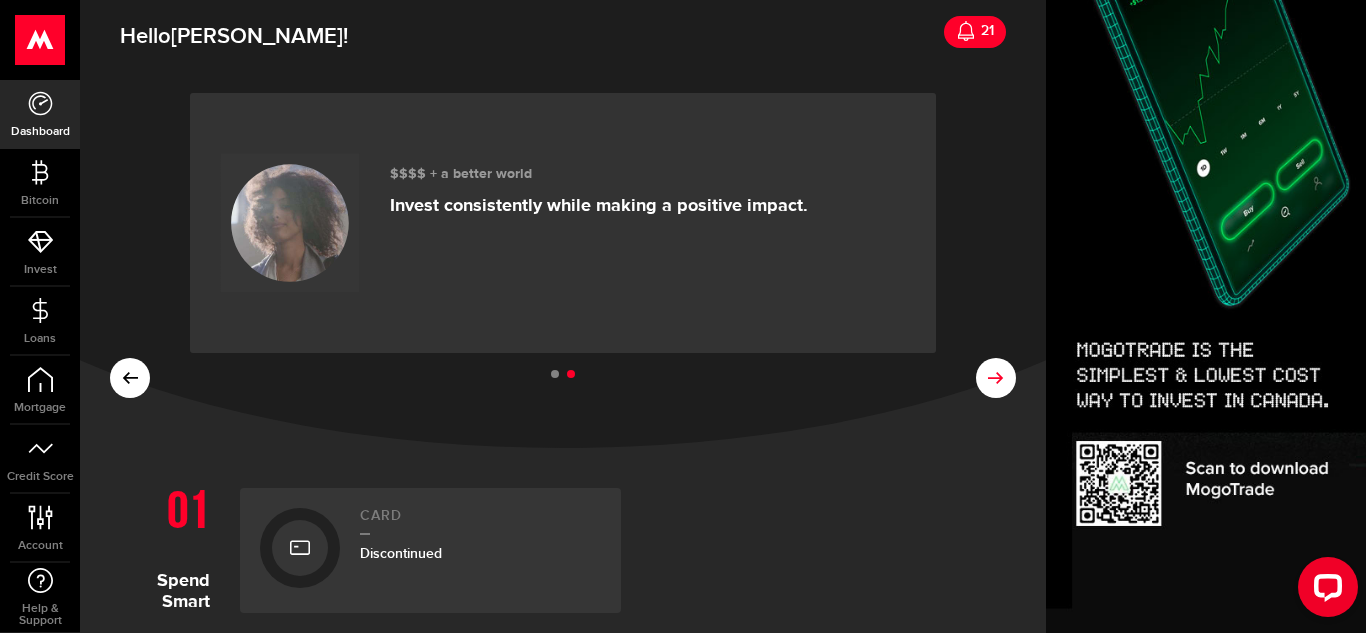 click on "Download MogoTrade
Get free live-streaming stock prices & build your watchlist.
$$$$ + a better world
Invest consistently while making a positive impact." at bounding box center (563, 258) 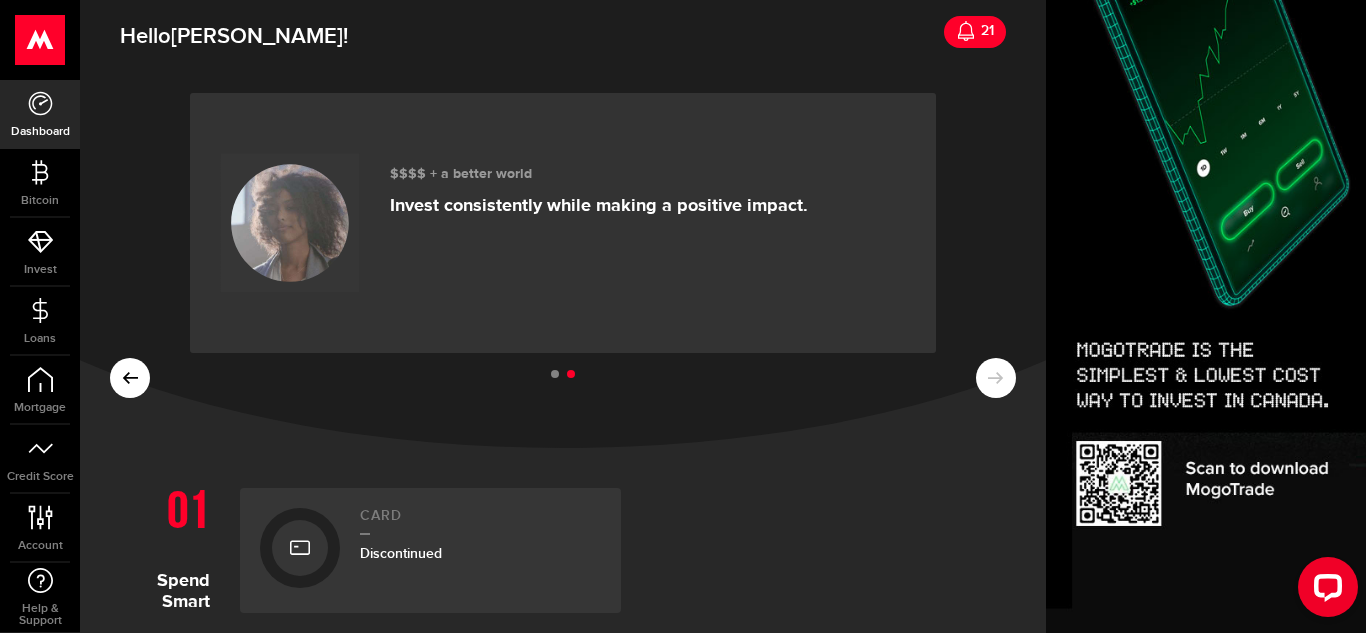 click at bounding box center (826, 550) 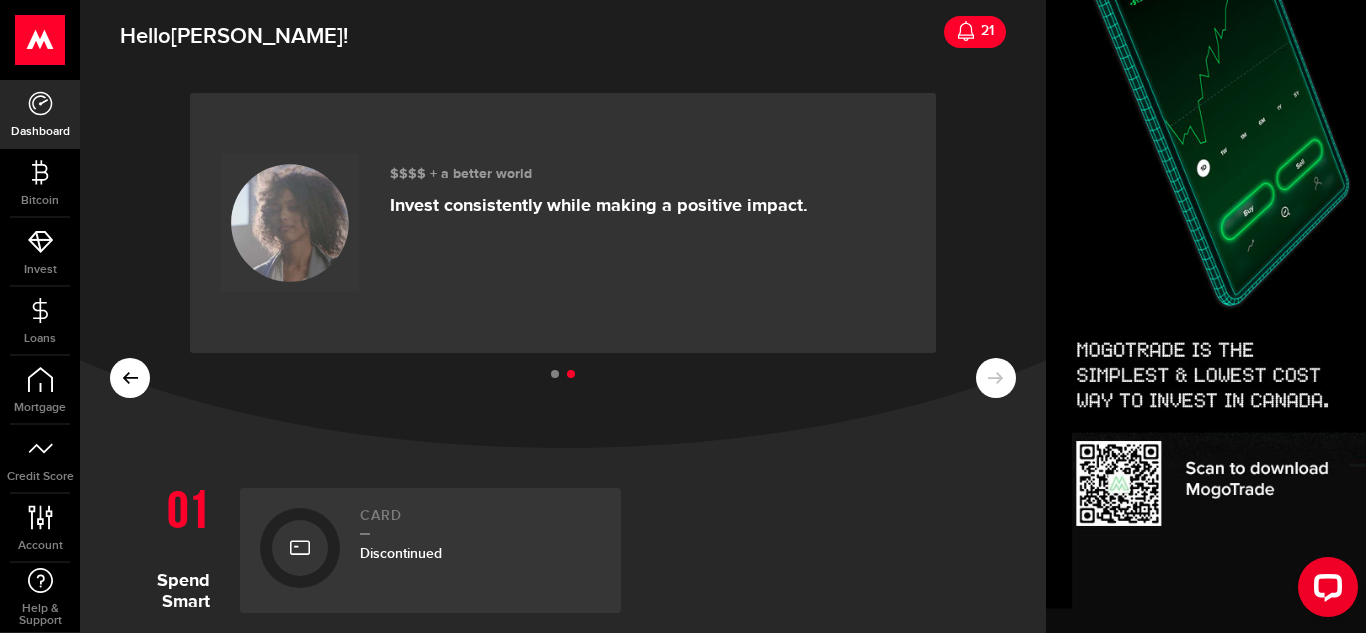 click on "21" at bounding box center (985, 31) 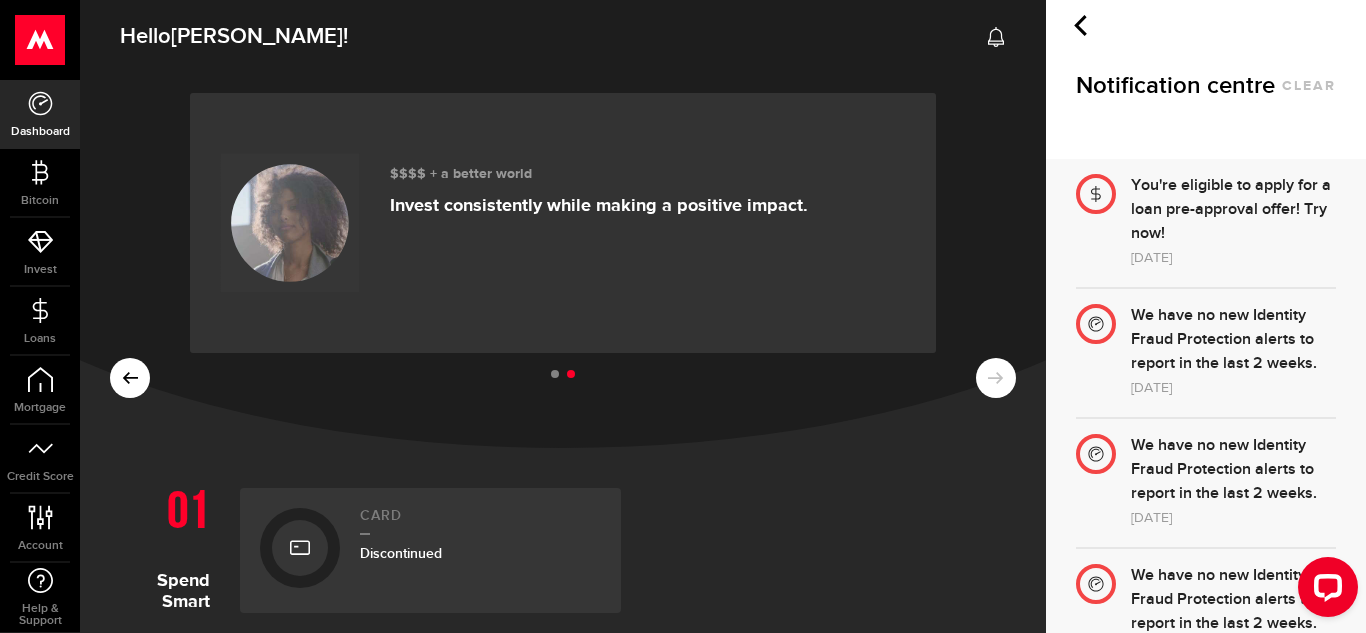 click on "You're eligible to apply for a loan pre-approval offer! Try now!" at bounding box center (1233, 210) 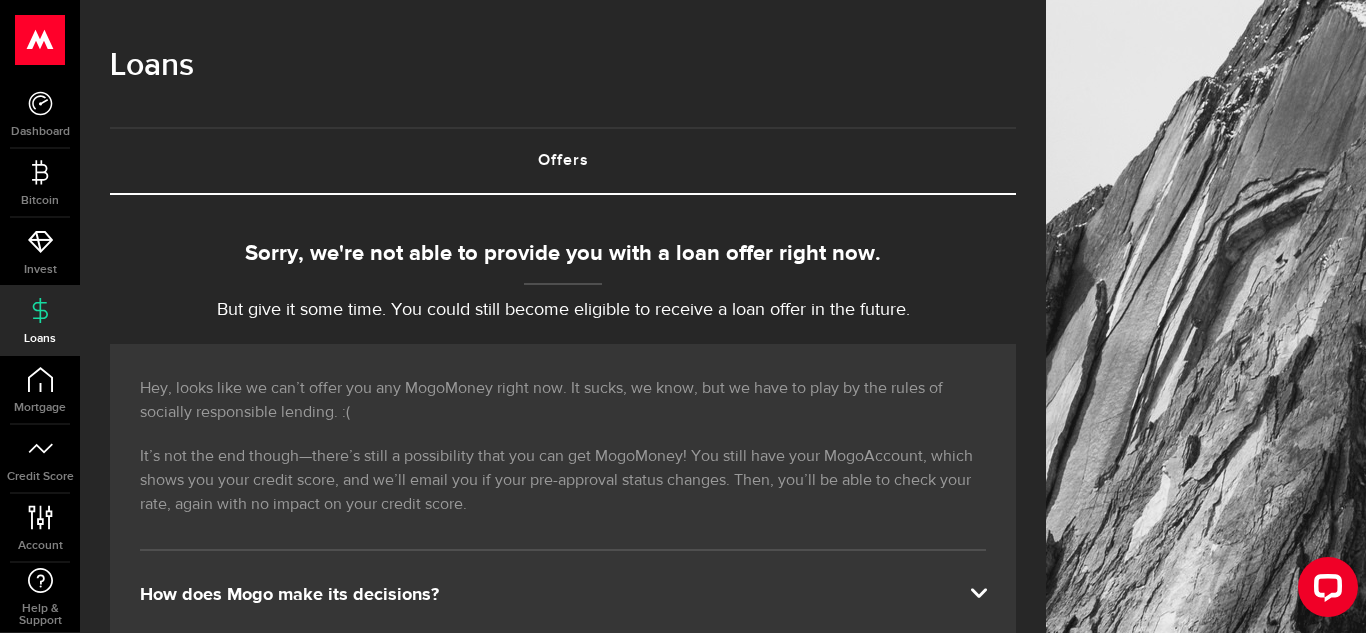 click on "How does Mogo make its decisions?" at bounding box center [563, 595] 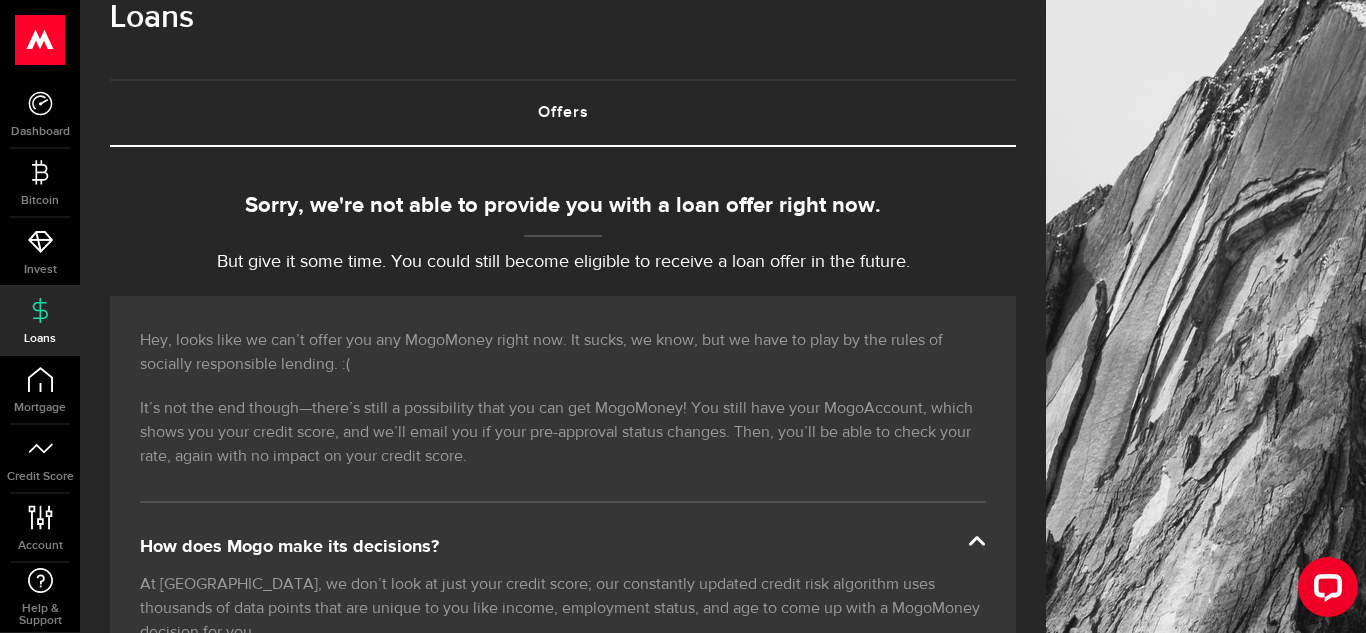 scroll, scrollTop: 40, scrollLeft: 0, axis: vertical 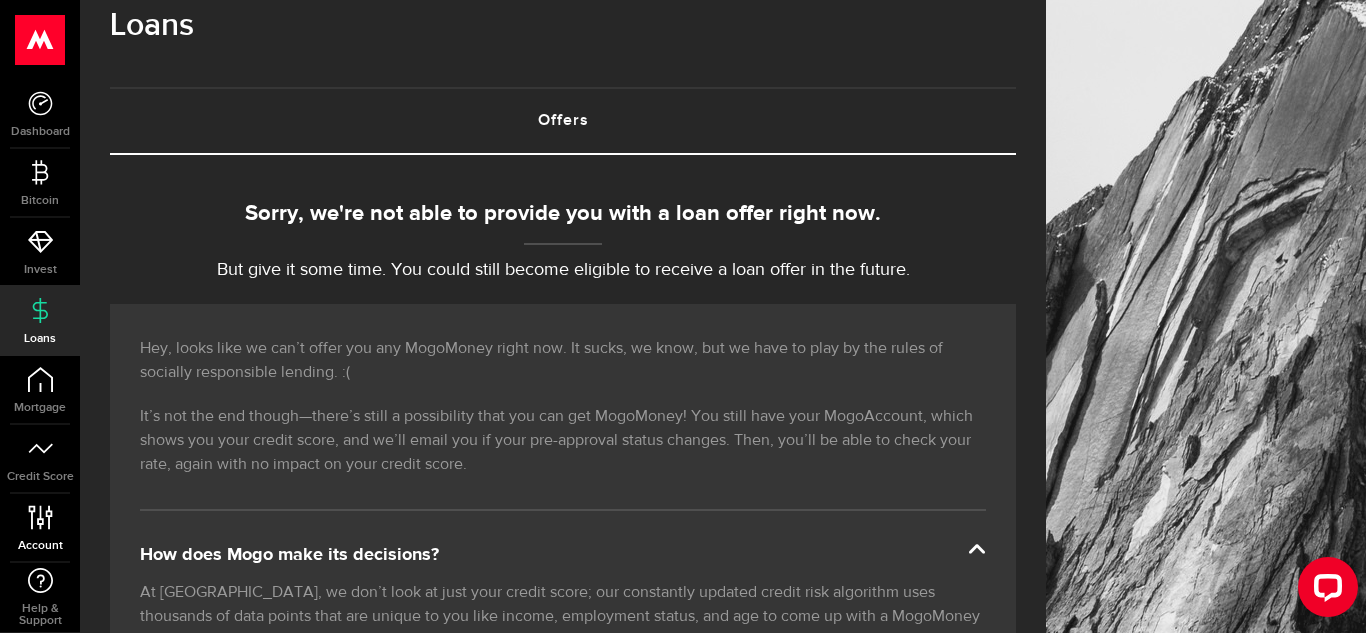 click on "Account" at bounding box center [40, 546] 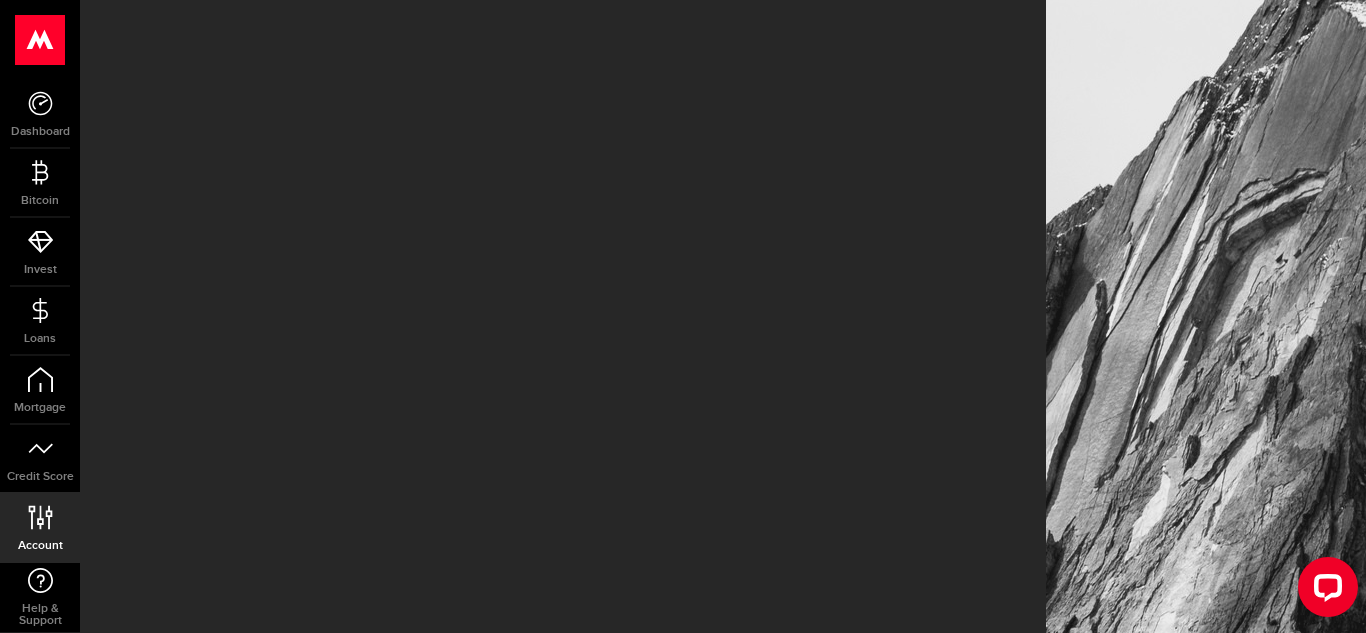 scroll, scrollTop: 0, scrollLeft: 0, axis: both 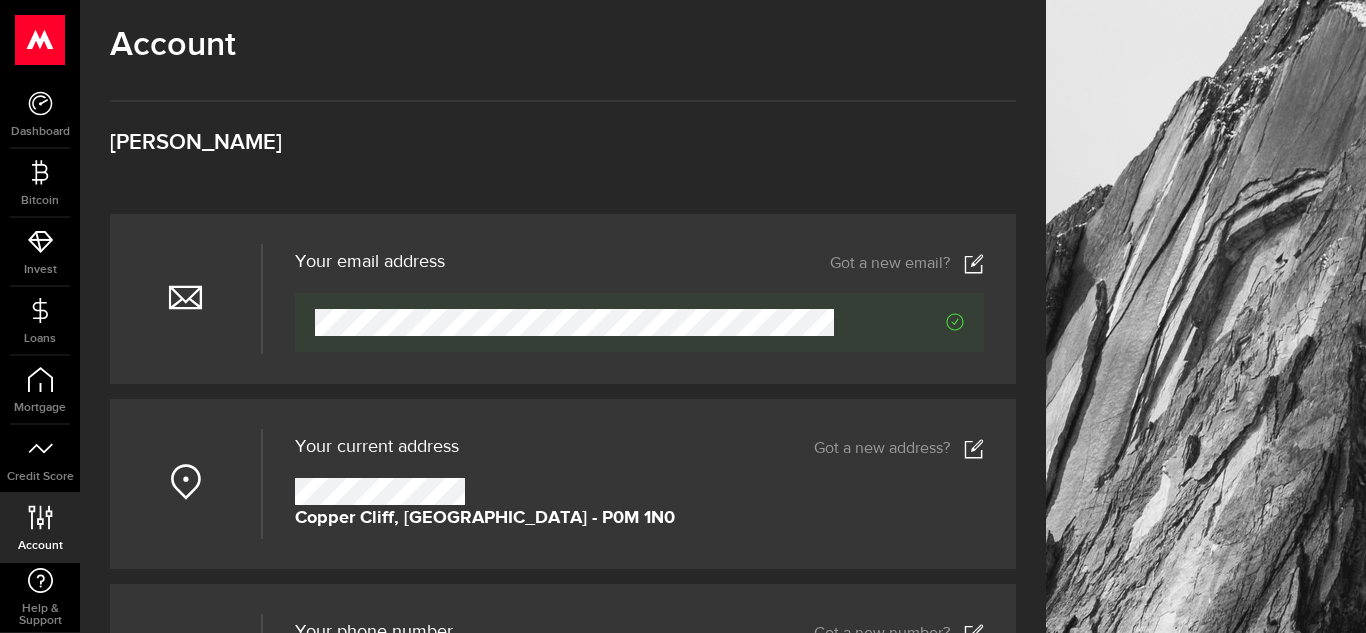 click on "Got a new address?" at bounding box center [899, 449] 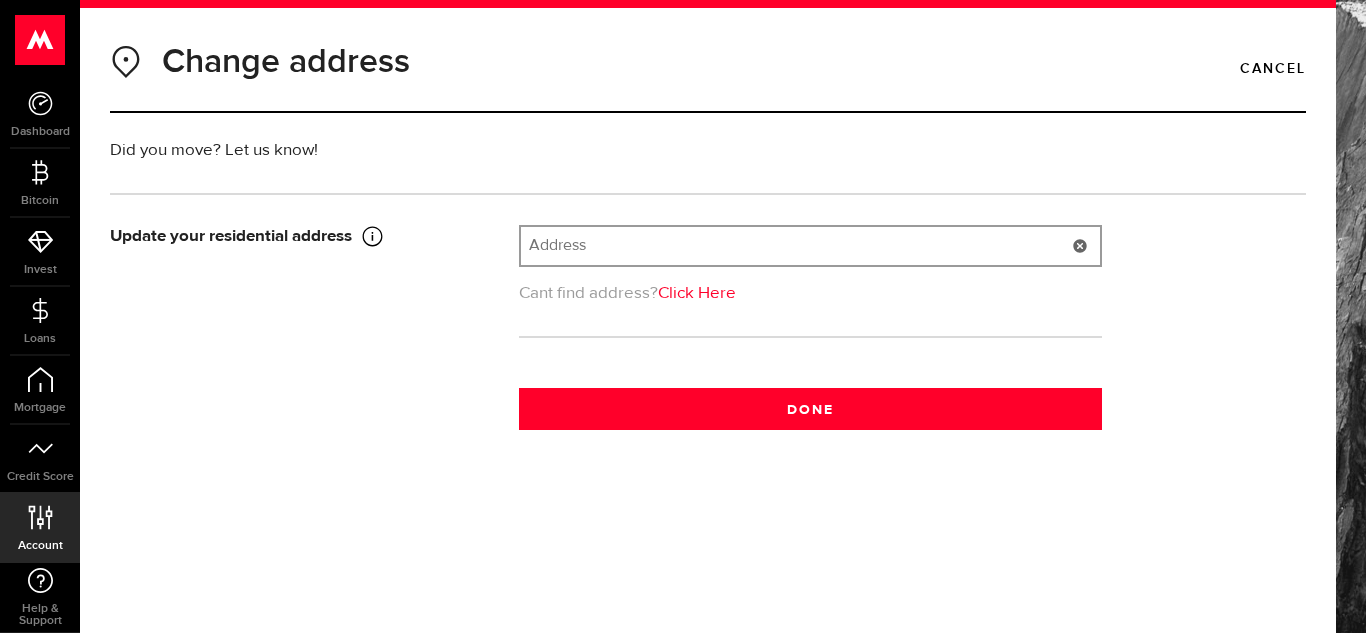 click at bounding box center [810, 246] 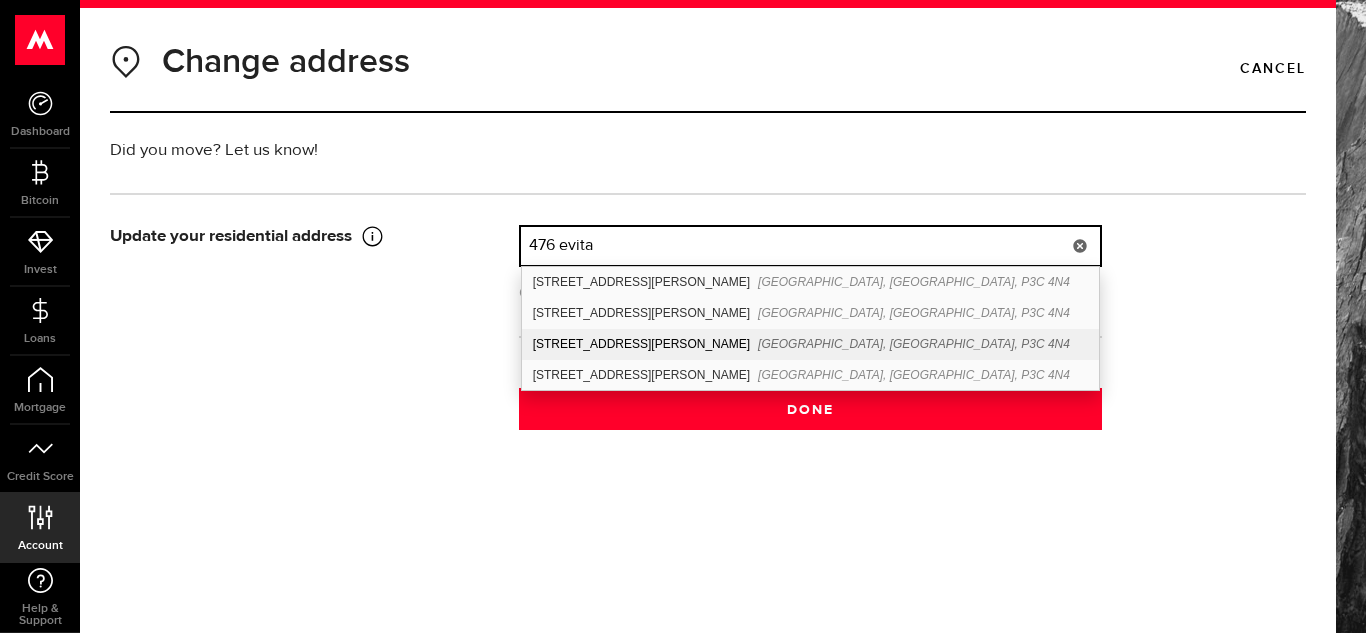click on "[GEOGRAPHIC_DATA], [GEOGRAPHIC_DATA], P3C 4N4" at bounding box center [914, 344] 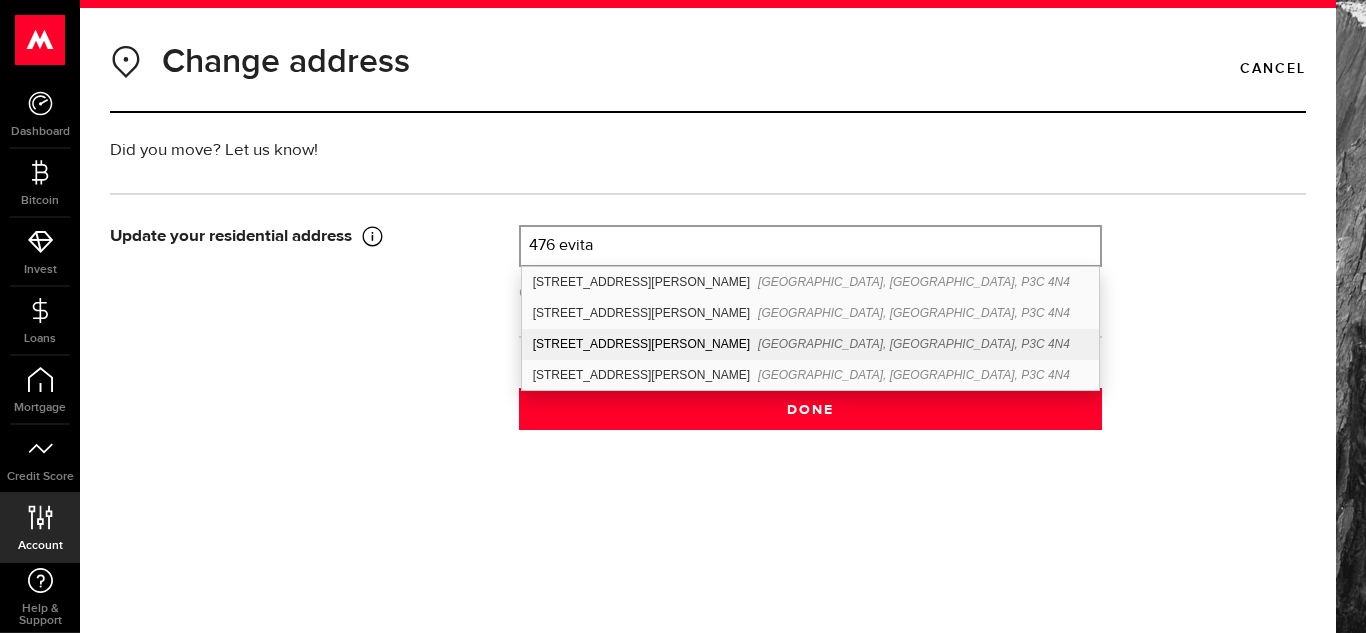 type on "[STREET_ADDRESS][PERSON_NAME]" 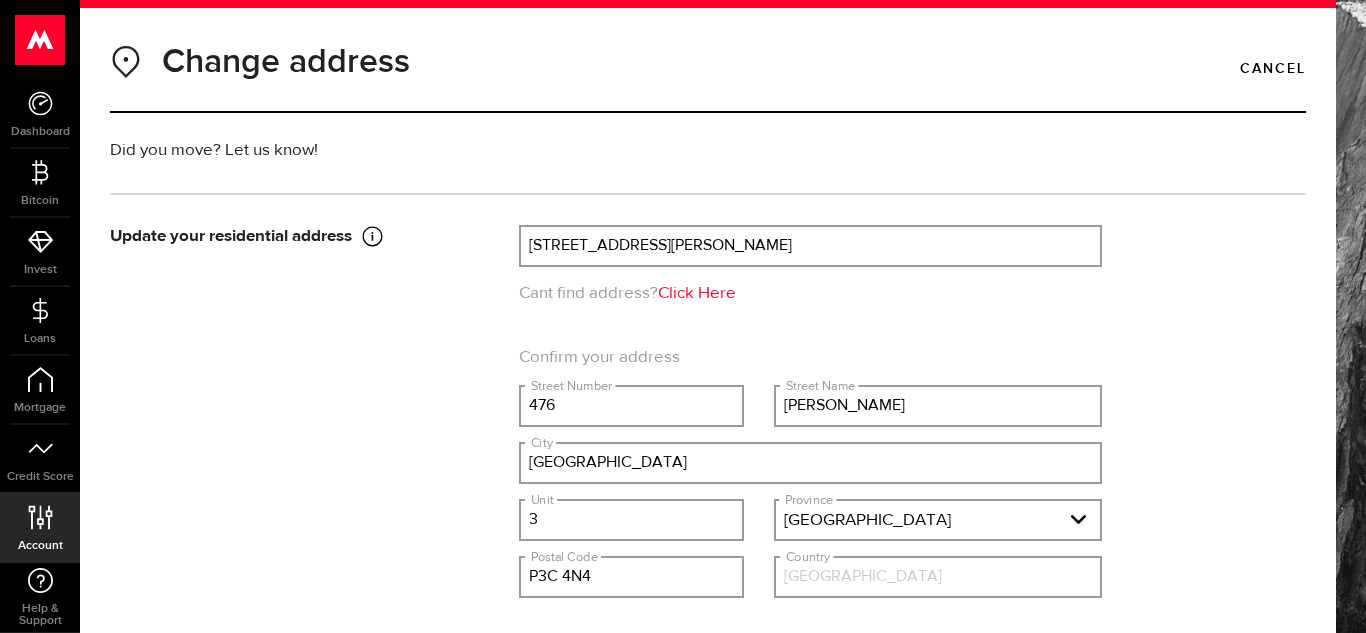 click on "Update your residential address This has to be your current home address, it can't be a PO box address. Please enter address [STREET_ADDRESS][PERSON_NAME] Cant find address?  Click Here  Confirm your address What's your street number 476 Street Number What's your street name [PERSON_NAME][GEOGRAPHIC_DATA] Name Please enter a city [GEOGRAPHIC_DATA] Please enter a valid suite 3 Unit Province Please select a province [GEOGRAPHIC_DATA] Province [GEOGRAPHIC_DATA] [GEOGRAPHIC_DATA] [GEOGRAPHIC_DATA] [GEOGRAPHIC_DATA] [GEOGRAPHIC_DATA] [GEOGRAPHIC_DATA] [GEOGRAPHIC_DATA] [GEOGRAPHIC_DATA] [GEOGRAPHIC_DATA] [PERSON_NAME][GEOGRAPHIC_DATA] [GEOGRAPHIC_DATA] [GEOGRAPHIC_DATA] [GEOGRAPHIC_DATA] [GEOGRAPHIC_DATA] [GEOGRAPHIC_DATA] [GEOGRAPHIC_DATA] [GEOGRAPHIC_DATA] [GEOGRAPHIC_DATA] [GEOGRAPHIC_DATA] [GEOGRAPHIC_DATA] [GEOGRAPHIC_DATA] [GEOGRAPHIC_DATA] [PERSON_NAME][GEOGRAPHIC_DATA] [GEOGRAPHIC_DATA] [GEOGRAPHIC_DATA] [GEOGRAPHIC_DATA] Please enter a valid postal code P3C 4N4 Postal Code What's your country? [GEOGRAPHIC_DATA] Country residential Done" at bounding box center (708, 481) 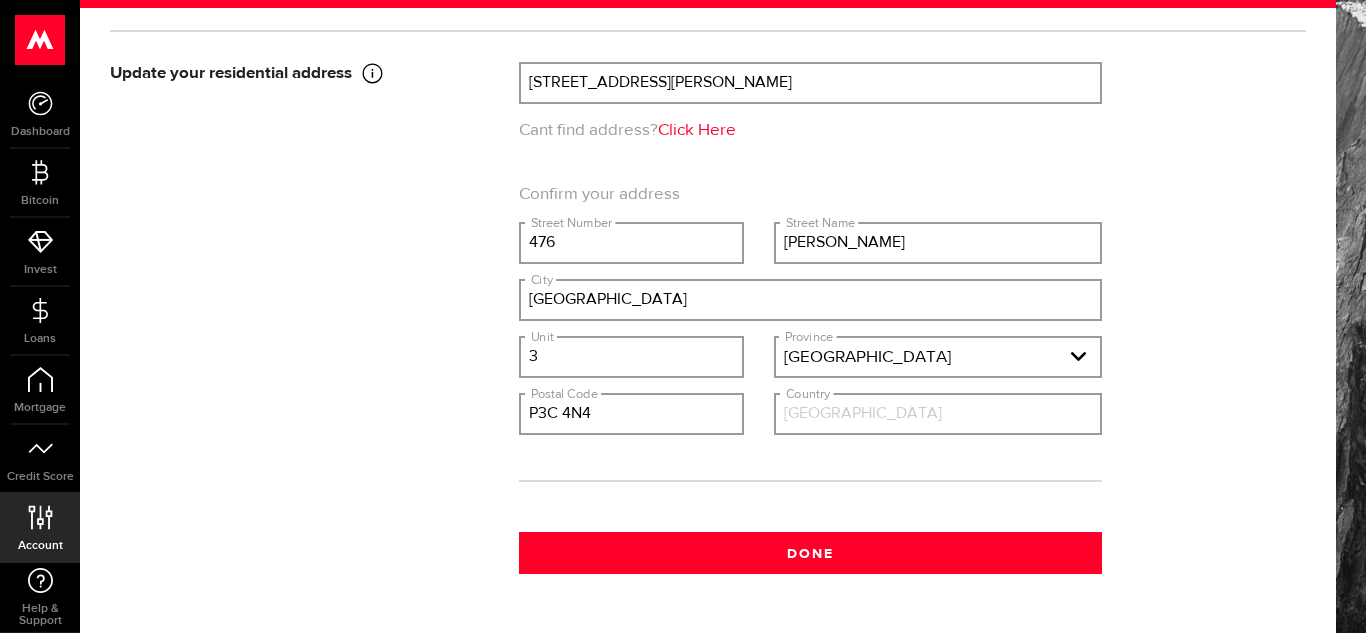 scroll, scrollTop: 200, scrollLeft: 0, axis: vertical 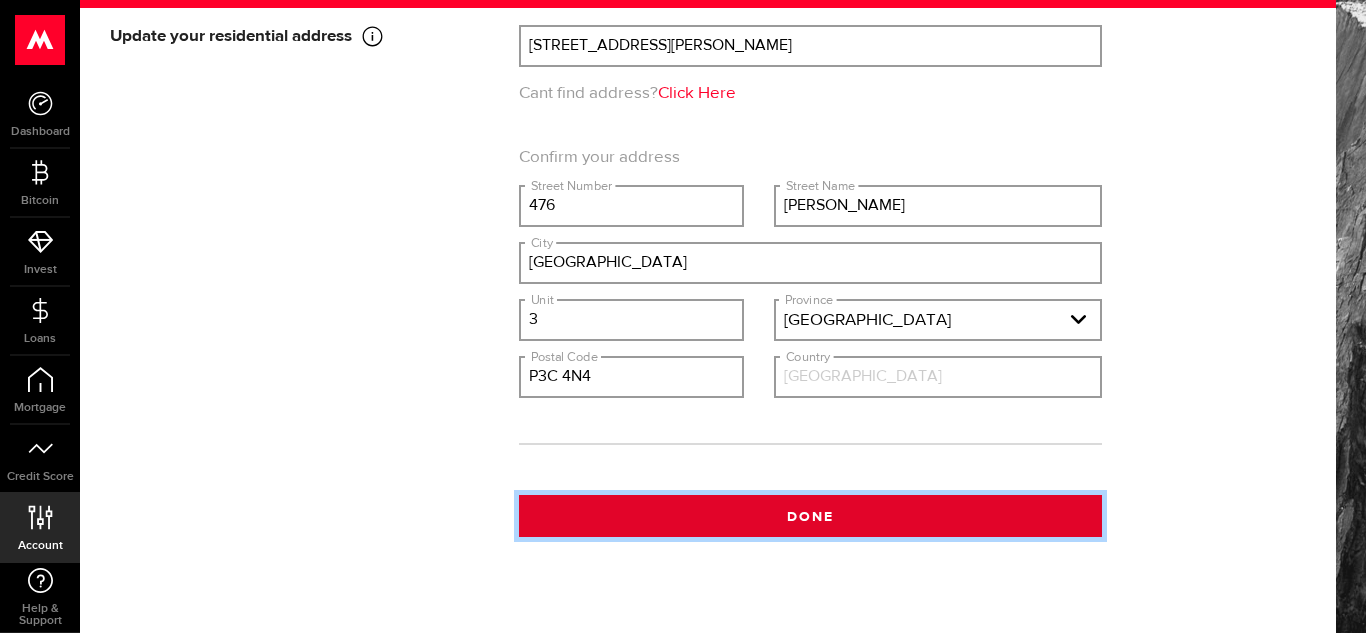 click on "Done" at bounding box center [810, 516] 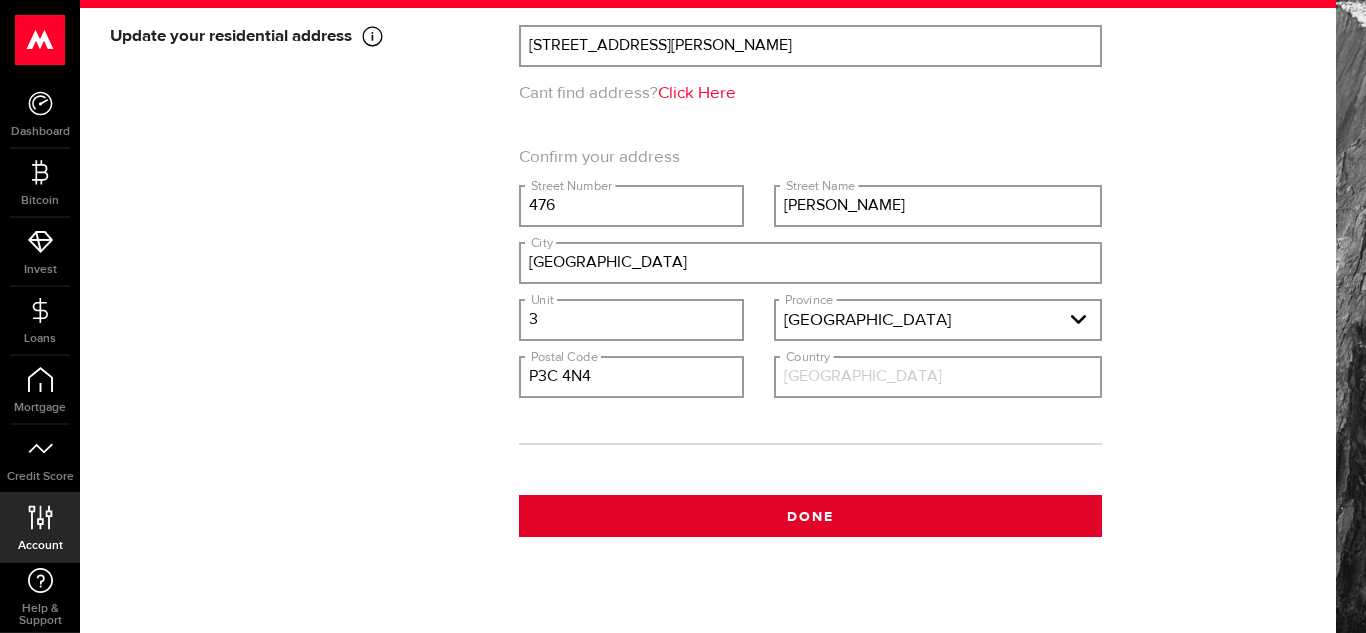 type 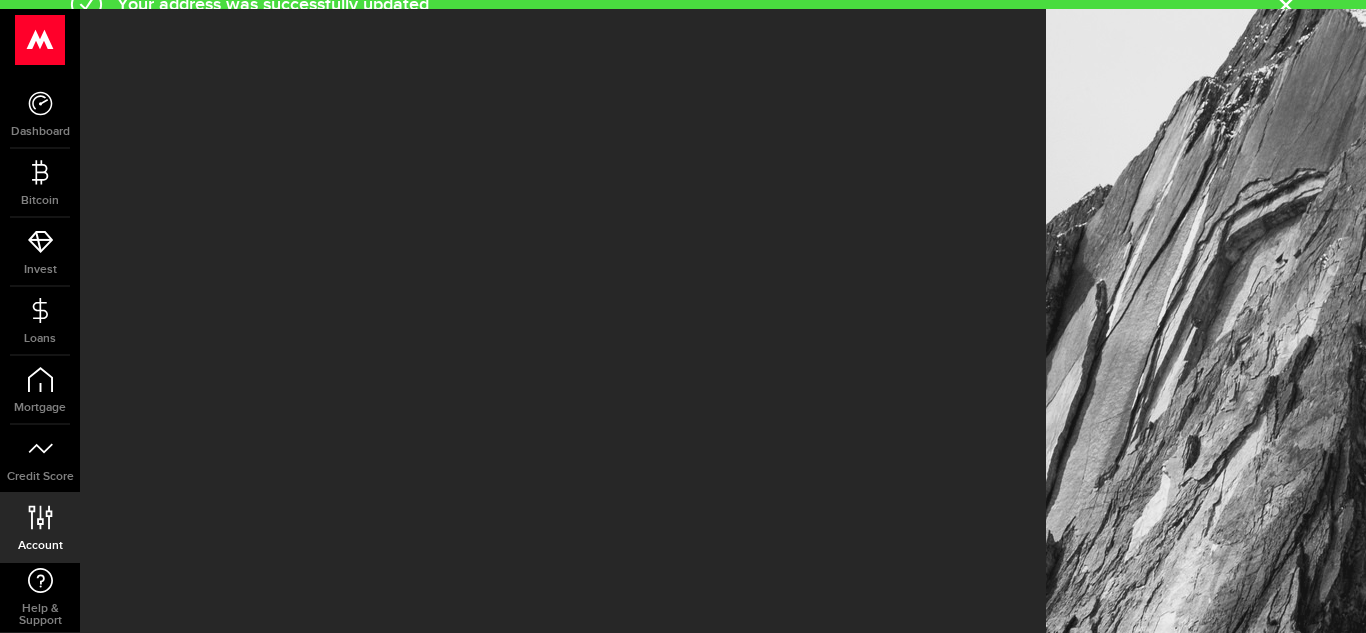 scroll, scrollTop: 0, scrollLeft: 0, axis: both 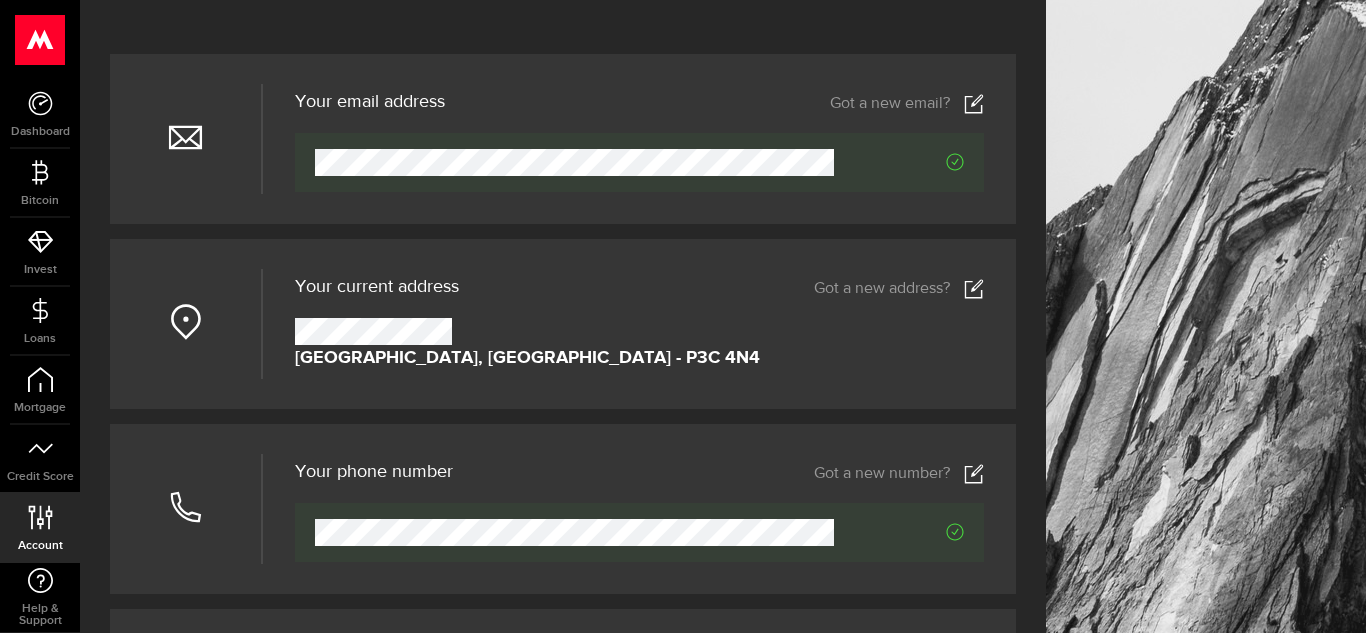 click 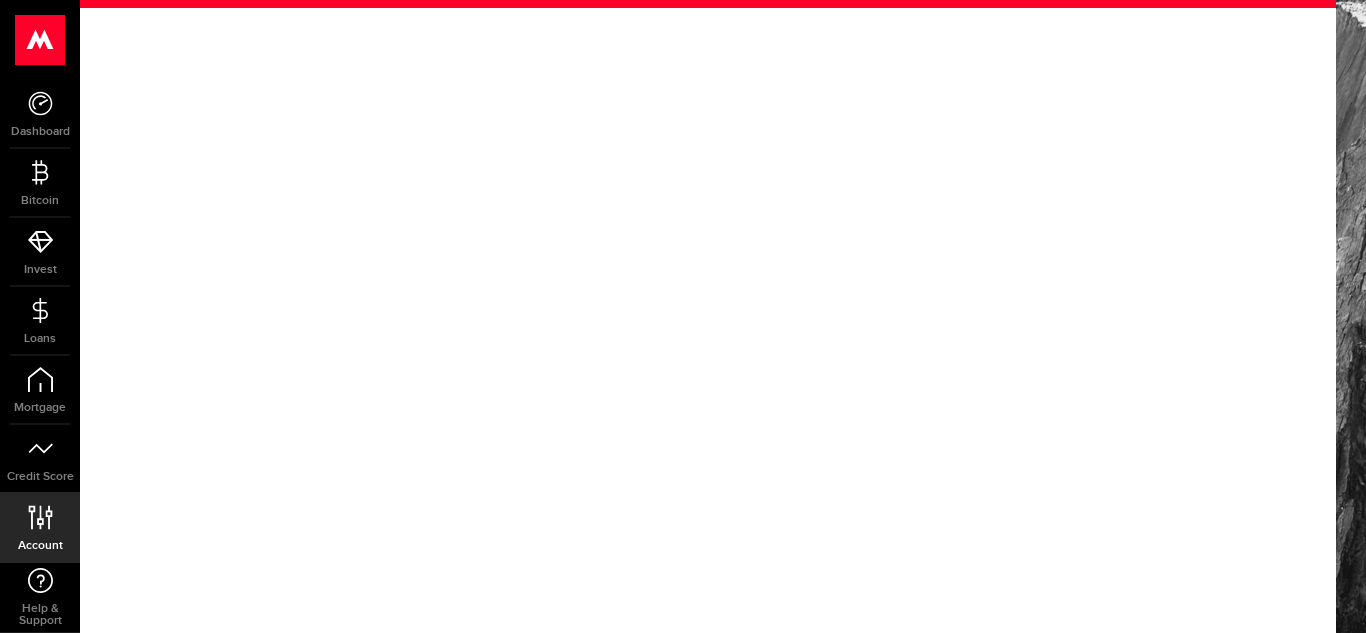 scroll, scrollTop: 0, scrollLeft: 0, axis: both 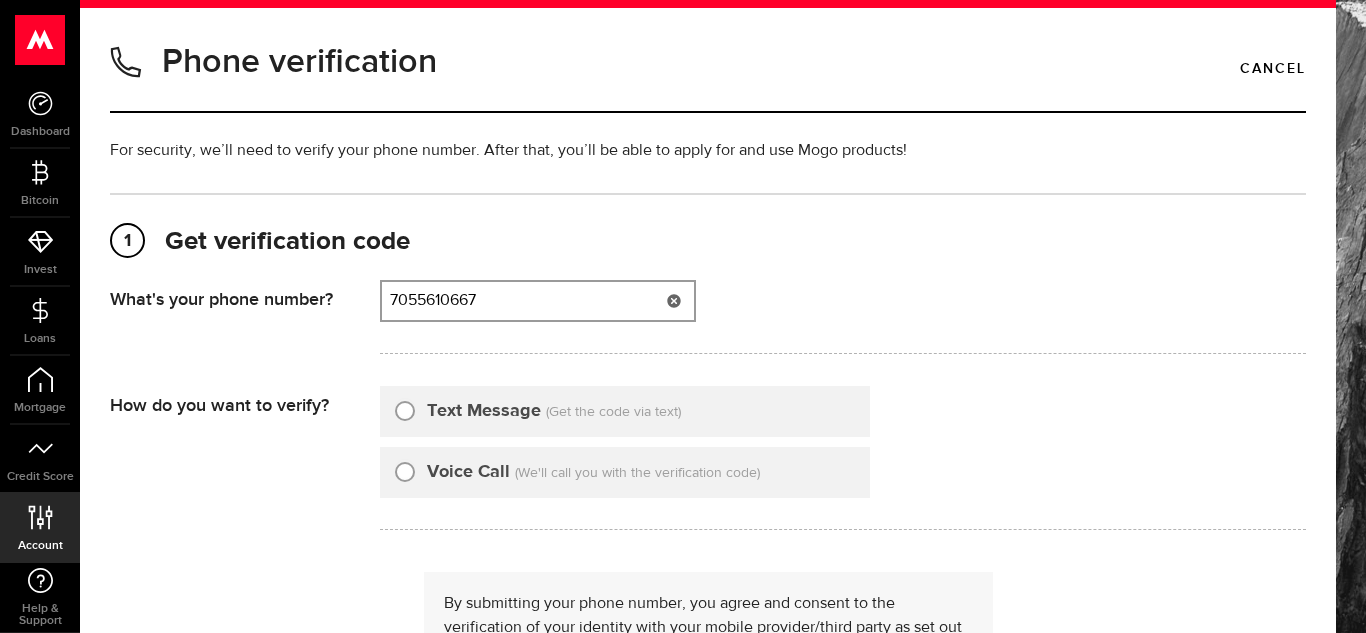 click on "7055610667" at bounding box center (538, 301) 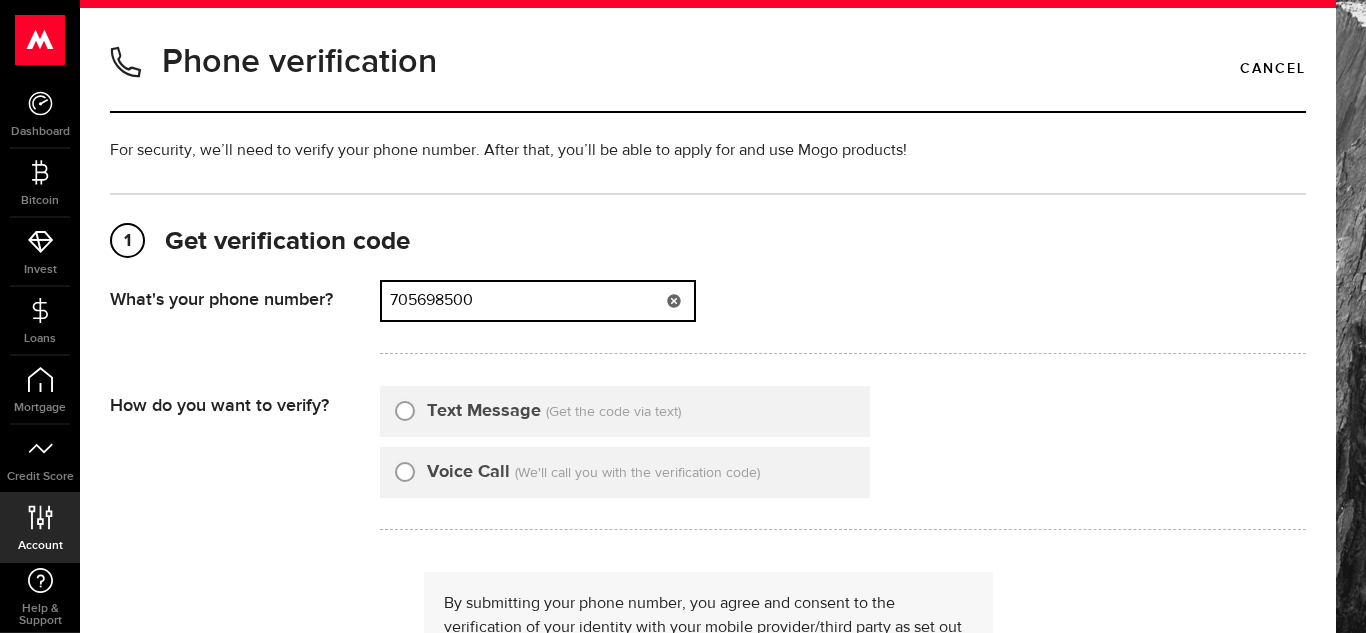 type on "7056985004" 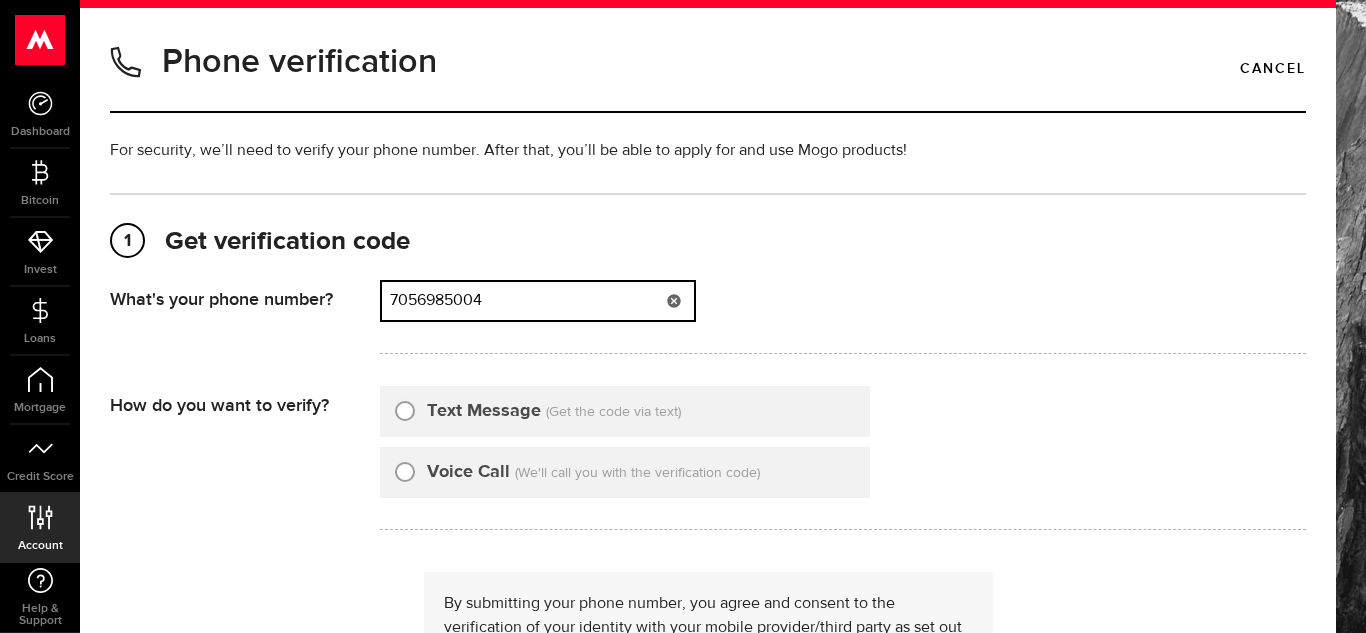 click on "Text Message" at bounding box center (405, 408) 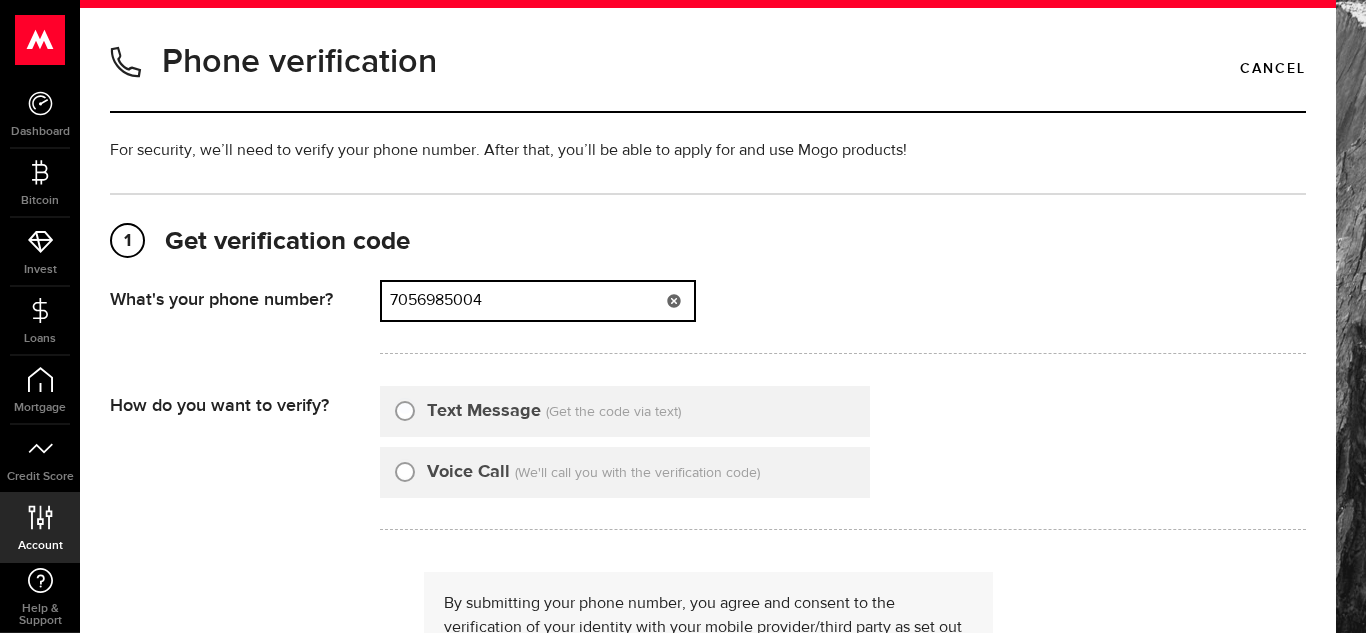 type on "7056985004" 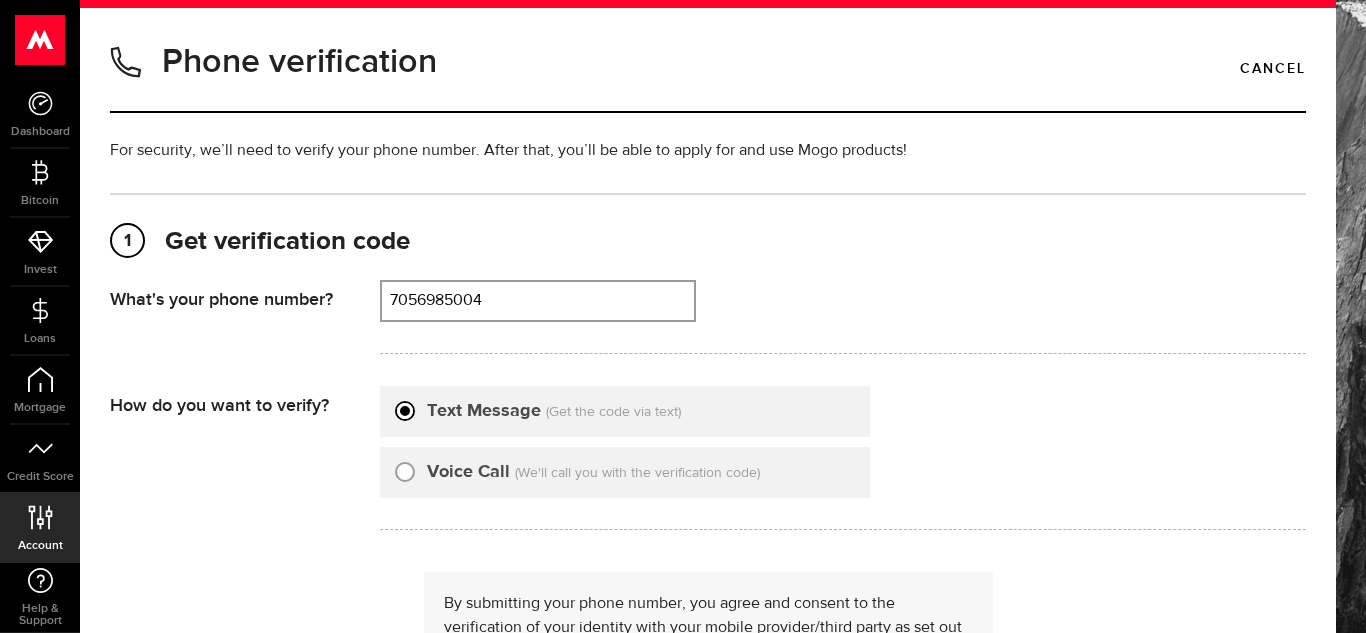click on "Text Message (Get the code via text) Voice Call (We'll call you with the verification code)" at bounding box center (843, 458) 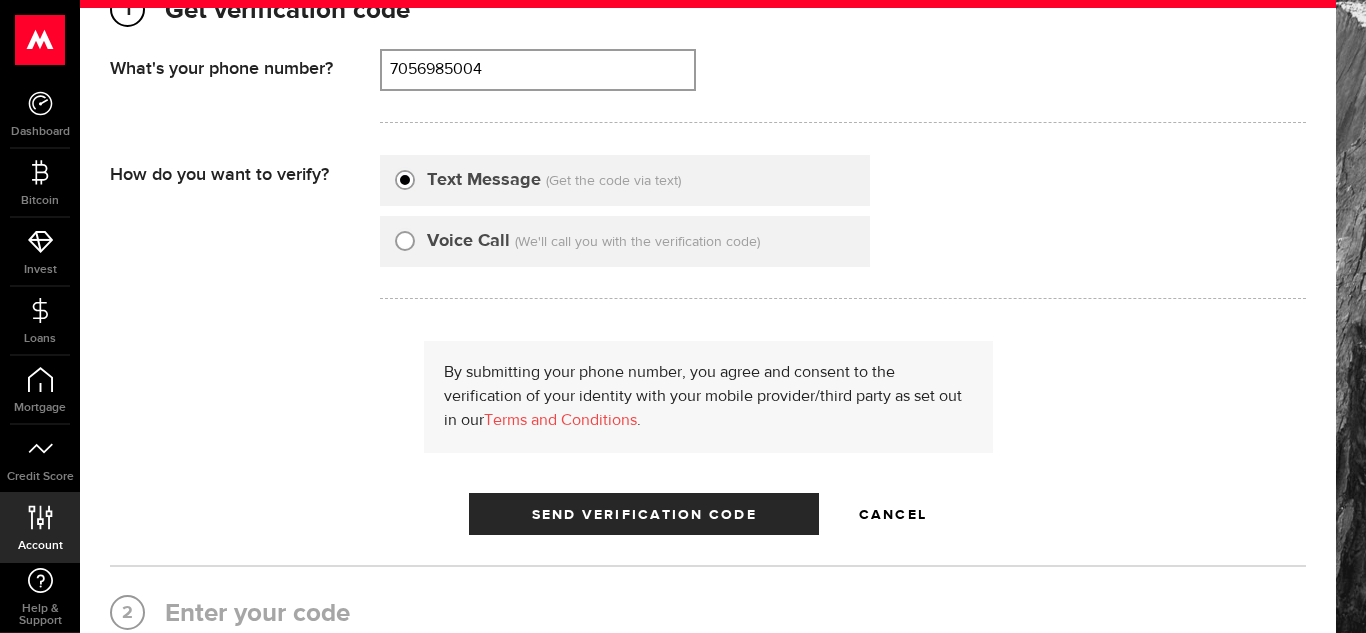 scroll, scrollTop: 280, scrollLeft: 0, axis: vertical 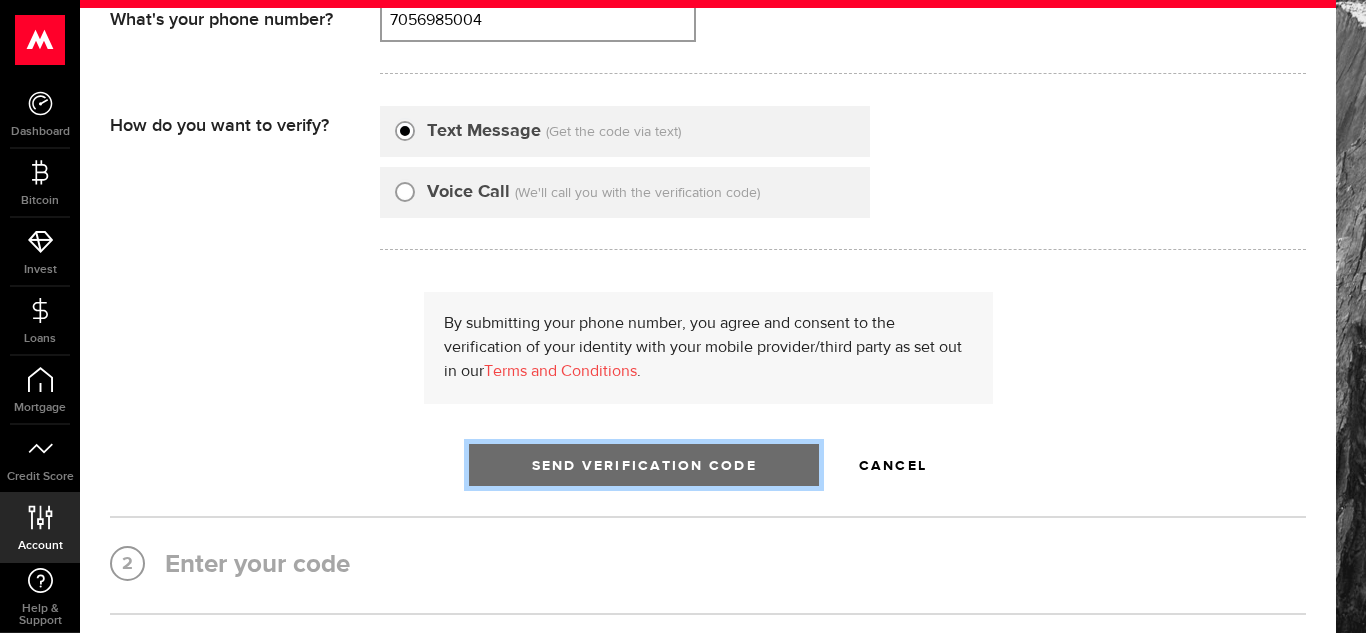 click on "Send Verification Code" at bounding box center (644, 465) 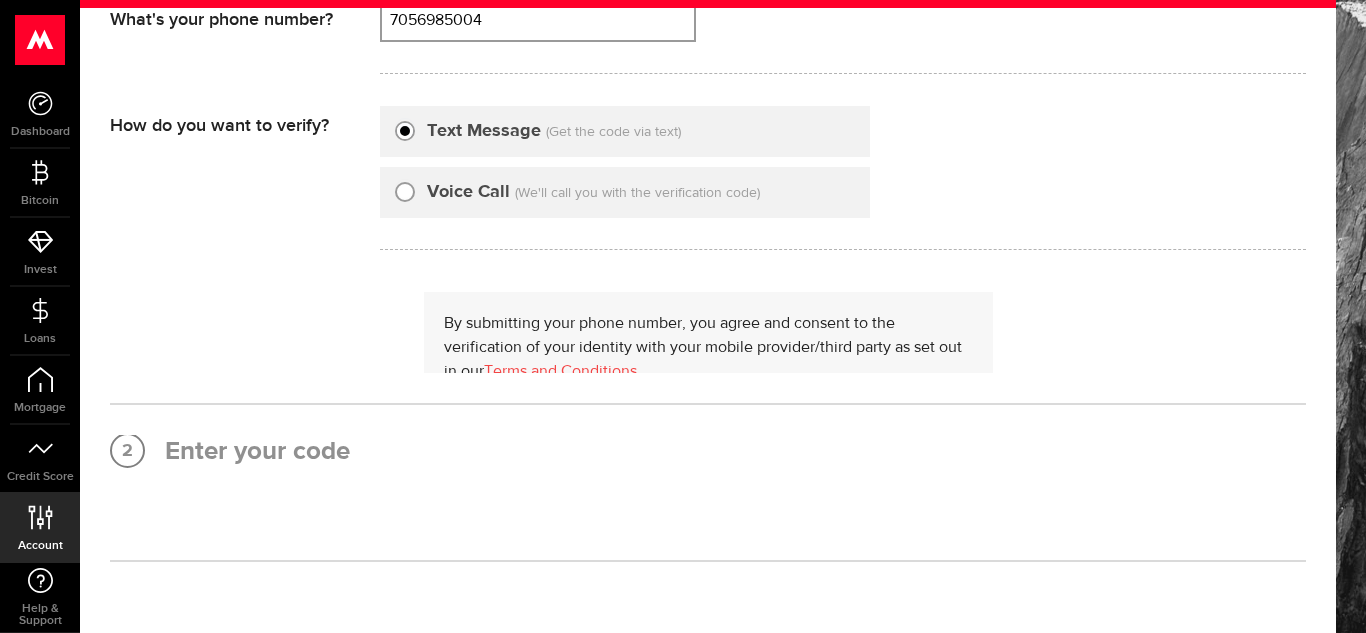 scroll, scrollTop: 0, scrollLeft: 0, axis: both 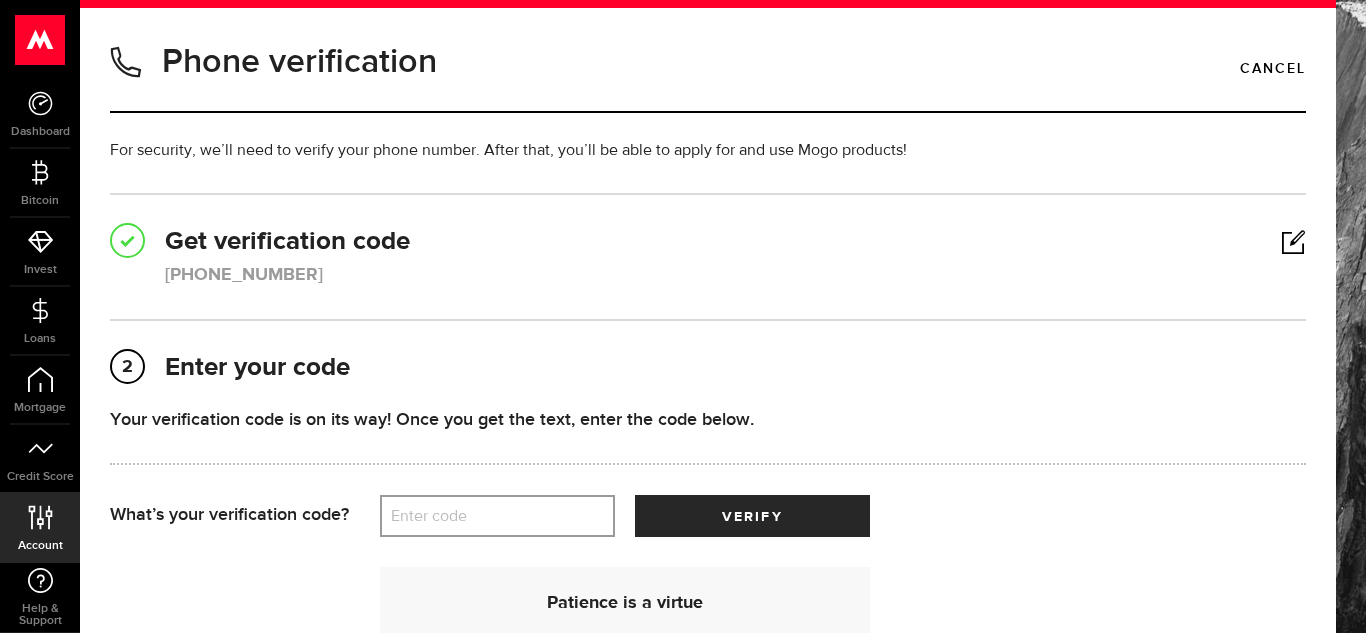 click on "Enter code" at bounding box center (497, 516) 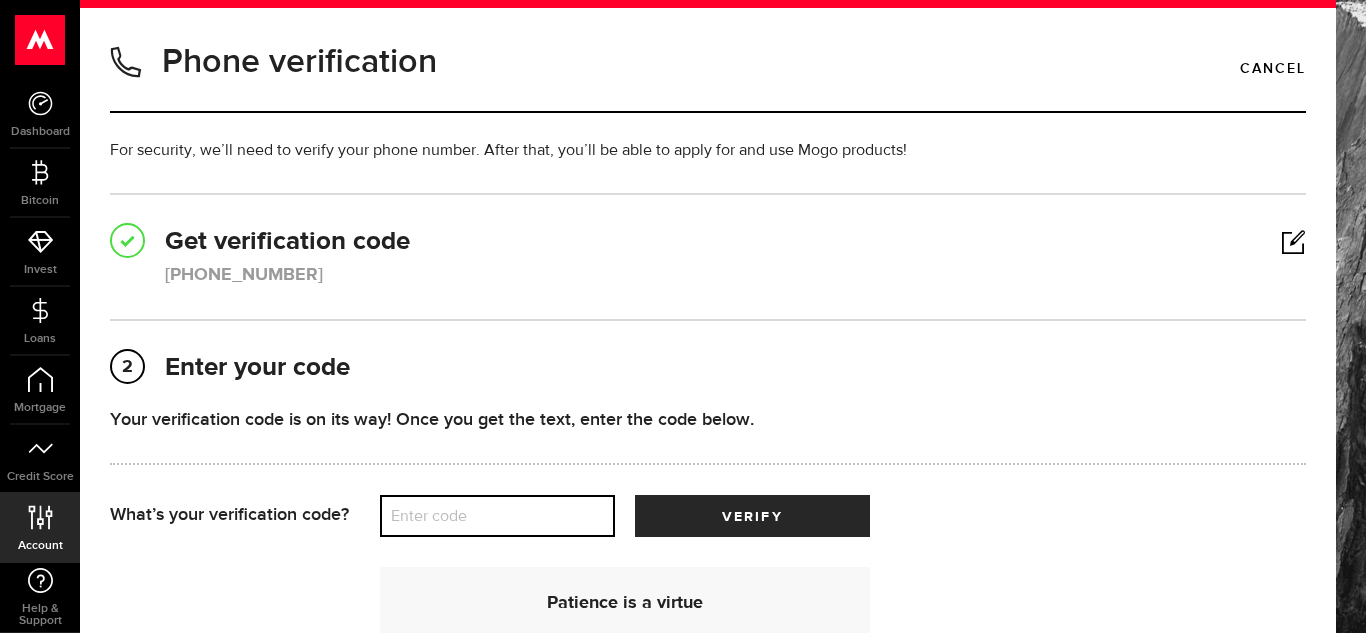 click on "Enter code" at bounding box center (497, 516) 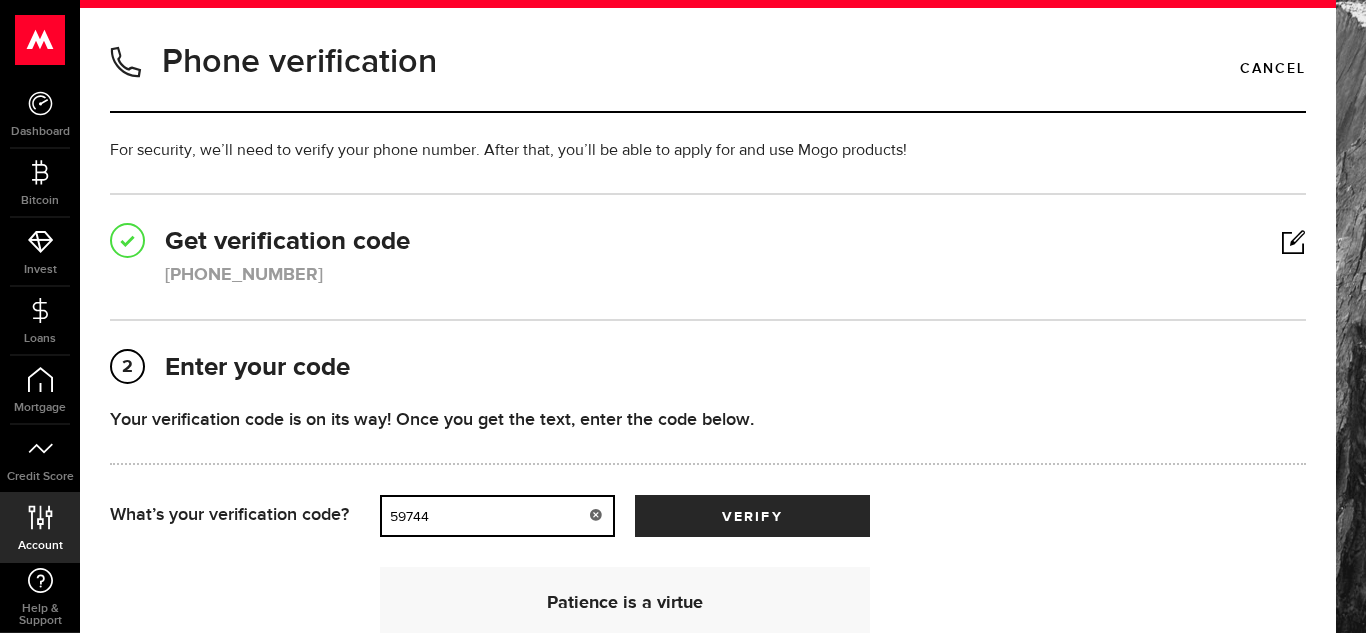 type on "59744" 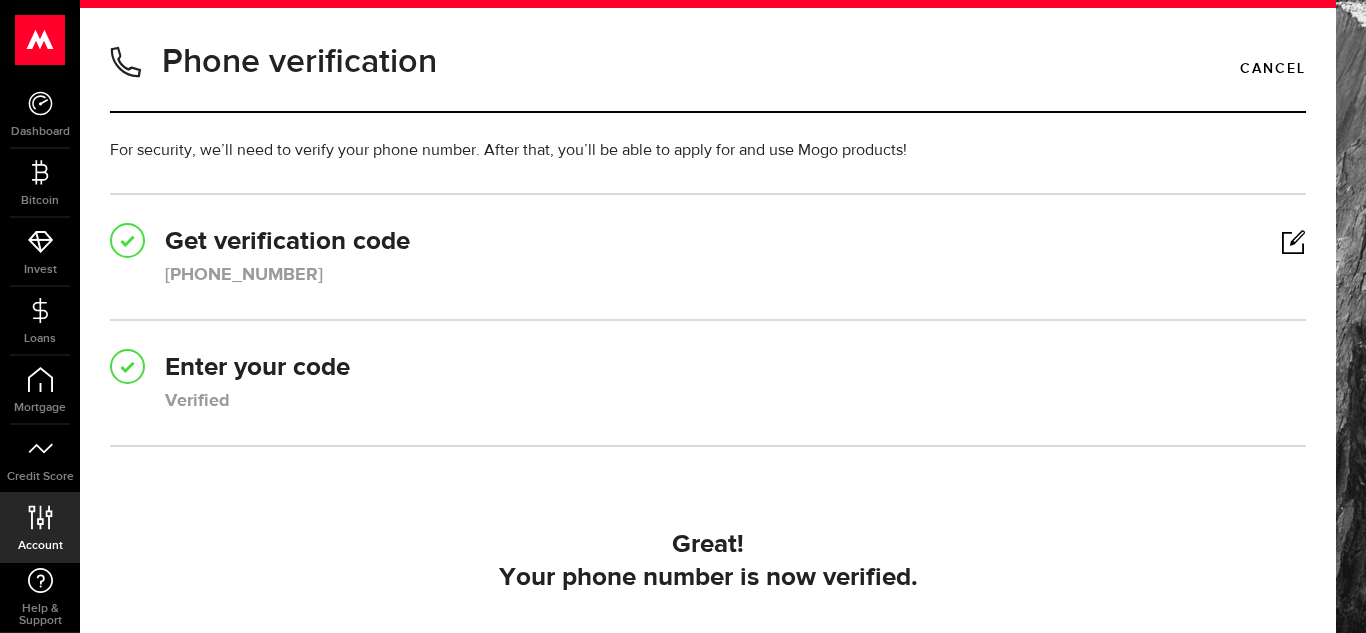 click on "Phone verification Cancel For security, we’ll need to verify your phone number. After that, you’ll be able to apply for and use Mogo products! 1 Get verification code [PHONE_NUMBER] What's your phone number? That doesn't look like a valid phone number. Try again? [PHONE_NUMBER] (000) 000-0000 Please select a verification method How do you want to verify? Text Message (Get the code via text) Voice Call (We'll call you with the verification code) By submitting your phone number, you agree and consent to the verification of your identity with your mobile provider/third party as set out in our  Terms and Conditions . Send Verification Code Cancel 2 Enter your code Verified Your verification code is on its way! Once you get the text, enter the code below. We're calling you with the verification code. Enter it below: What’s your verification code? Enter code That doesn’t look like a valid code. Try again? 59744 verify Patience is a virtue It might take up to 2 minutes for the code to come through. Hang tight! ." at bounding box center [708, 413] 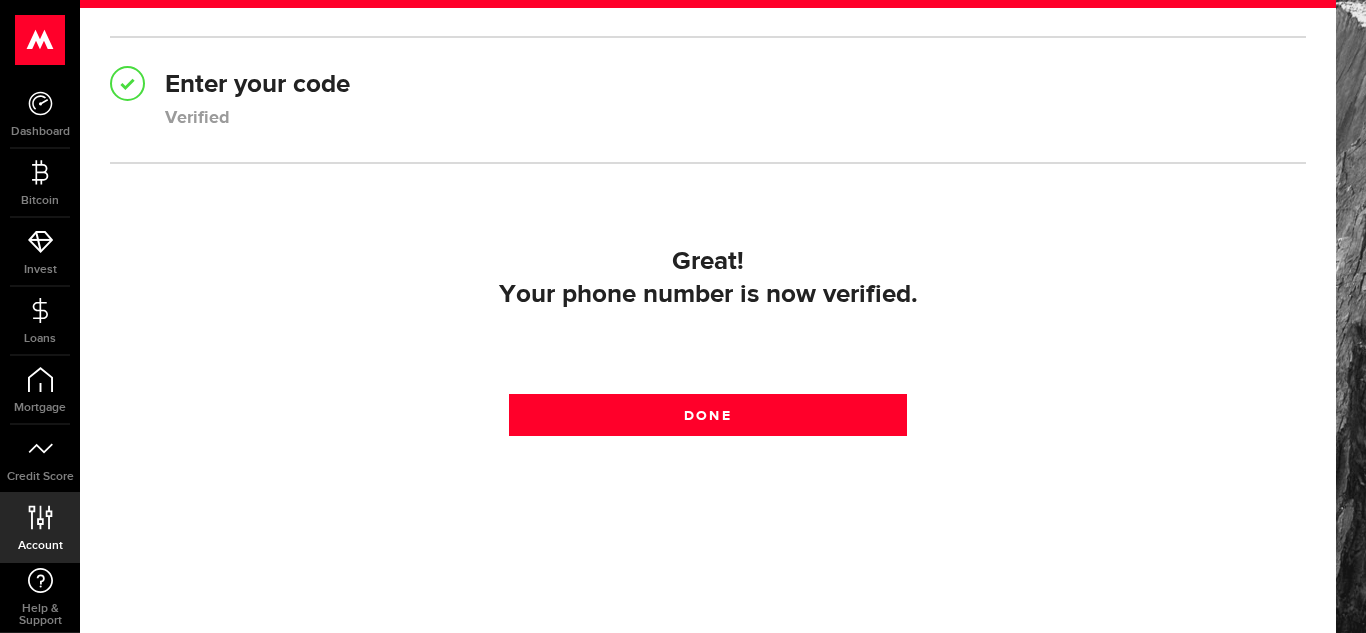 scroll, scrollTop: 285, scrollLeft: 0, axis: vertical 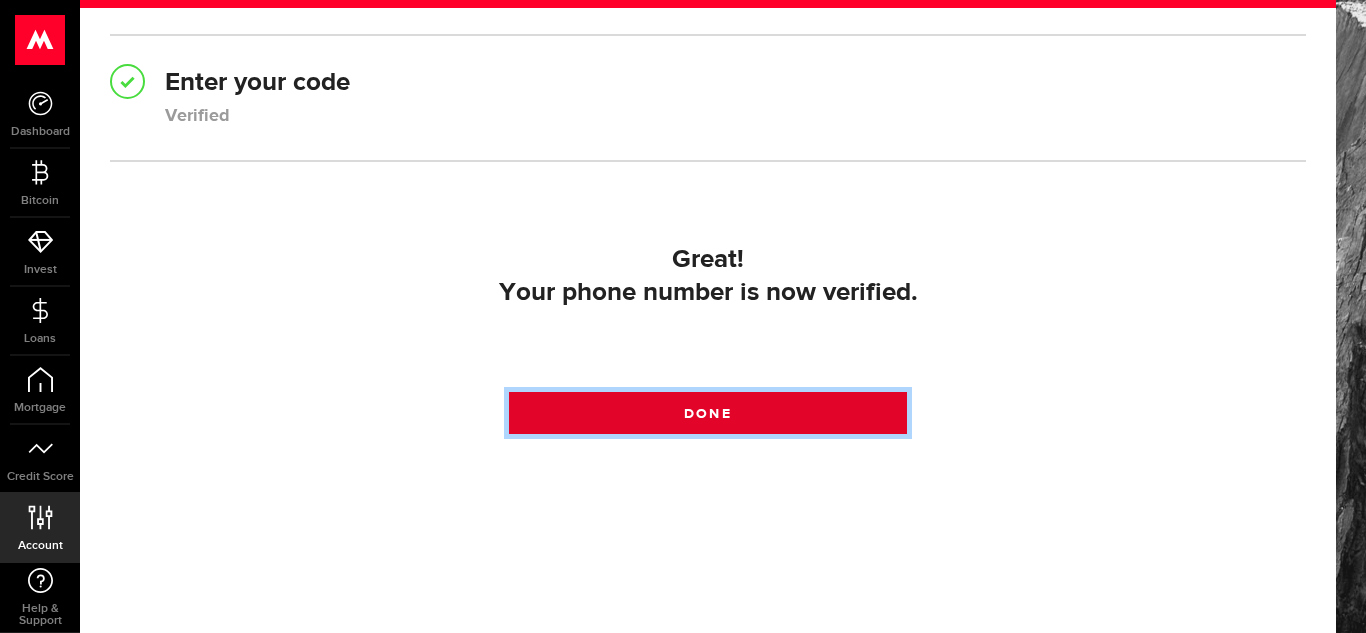 click on "Done" at bounding box center (708, 413) 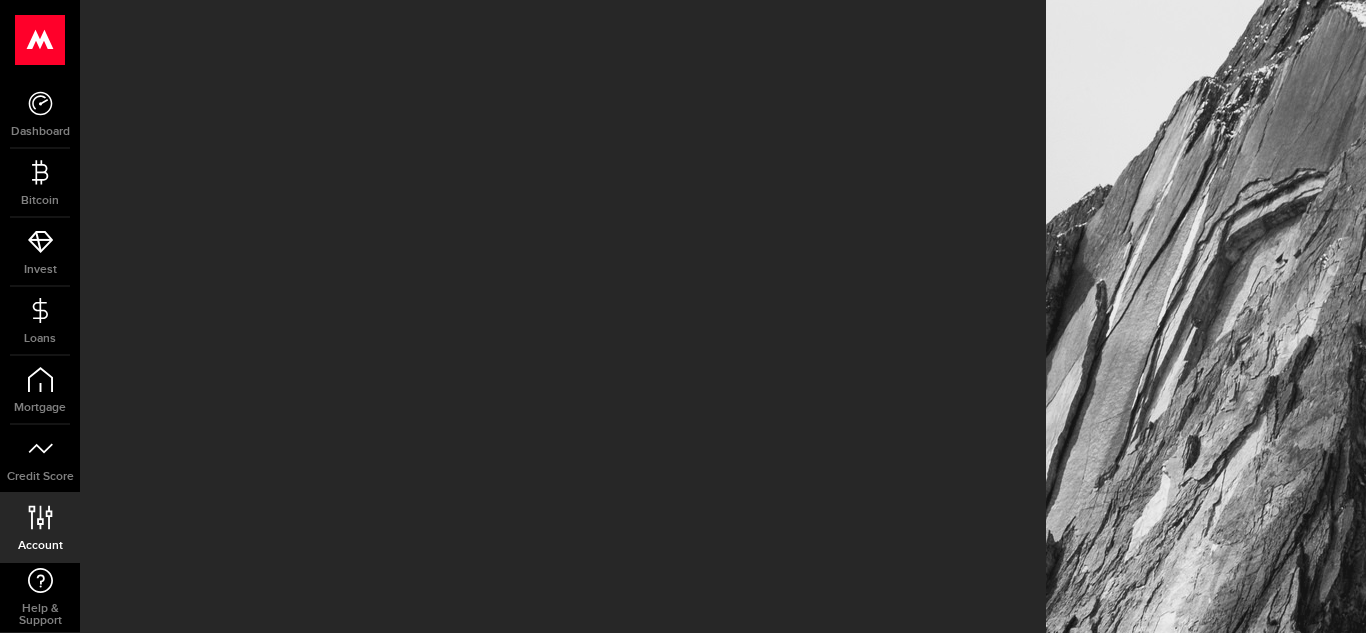 scroll, scrollTop: 0, scrollLeft: 0, axis: both 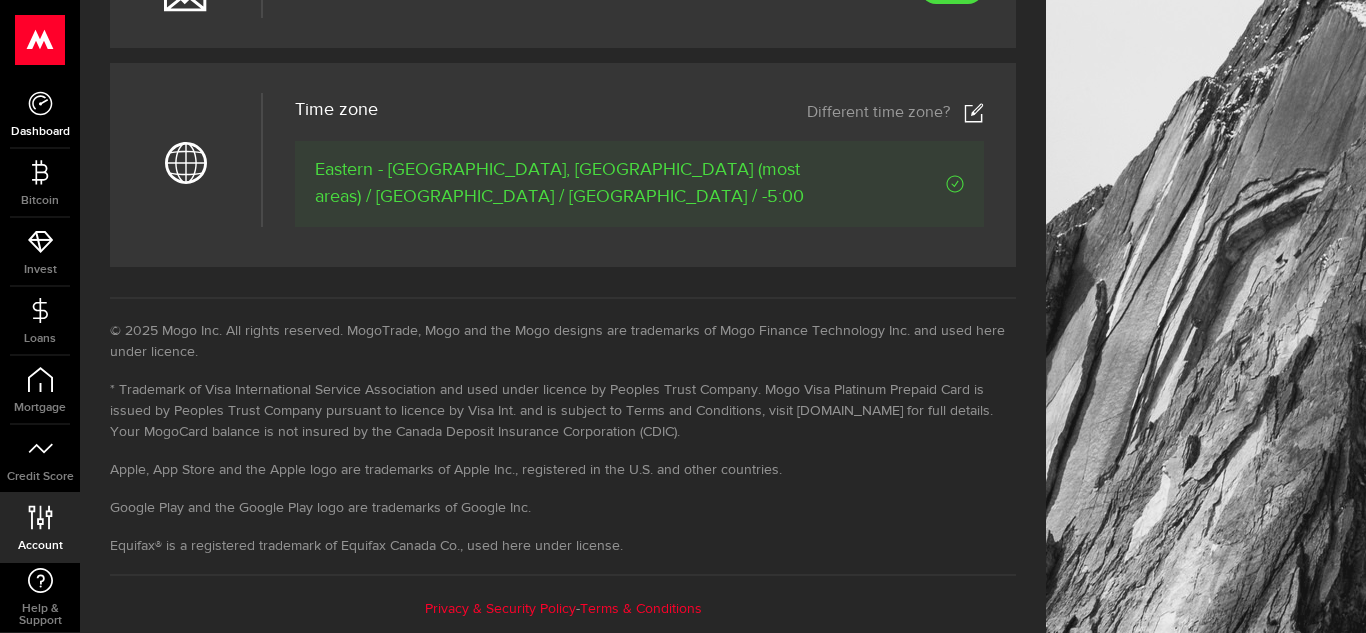 click 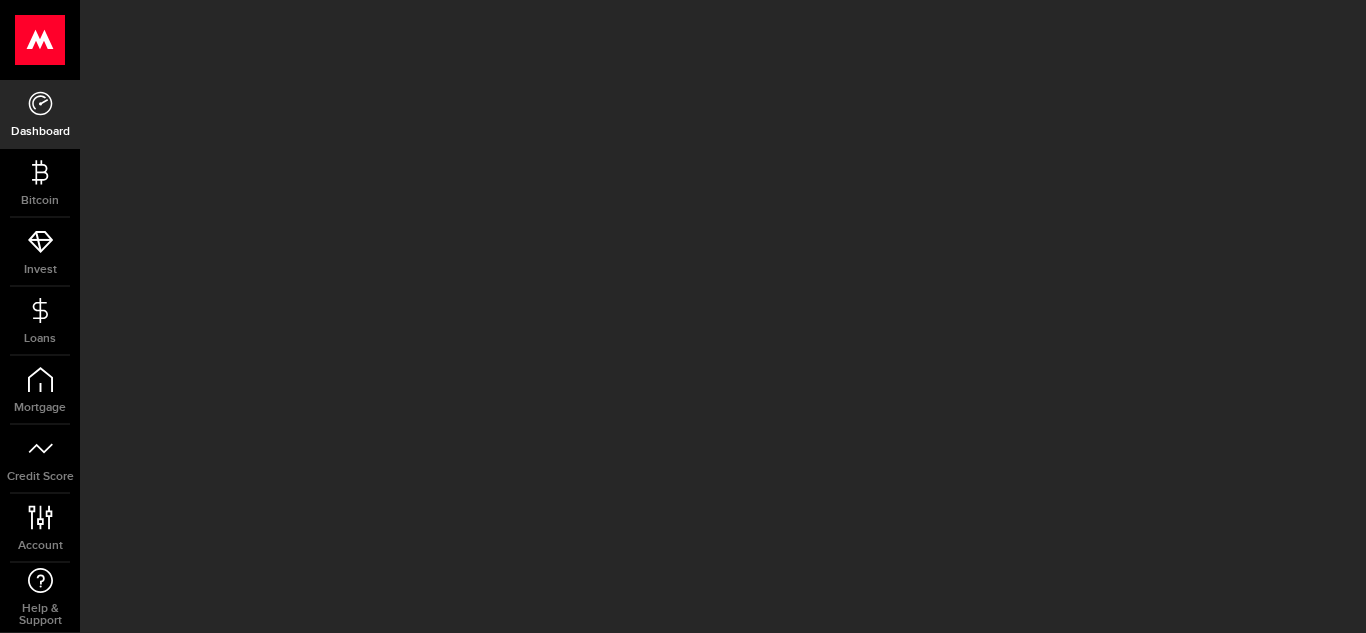 scroll, scrollTop: 0, scrollLeft: 0, axis: both 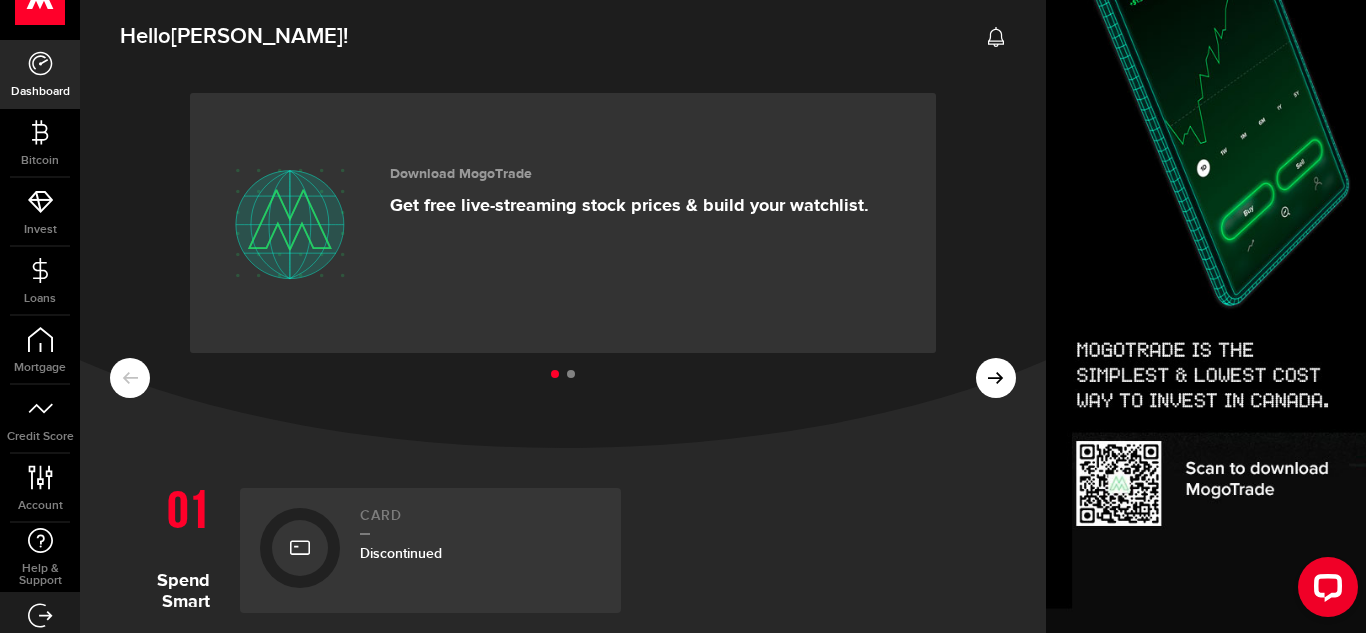 click at bounding box center [826, 550] 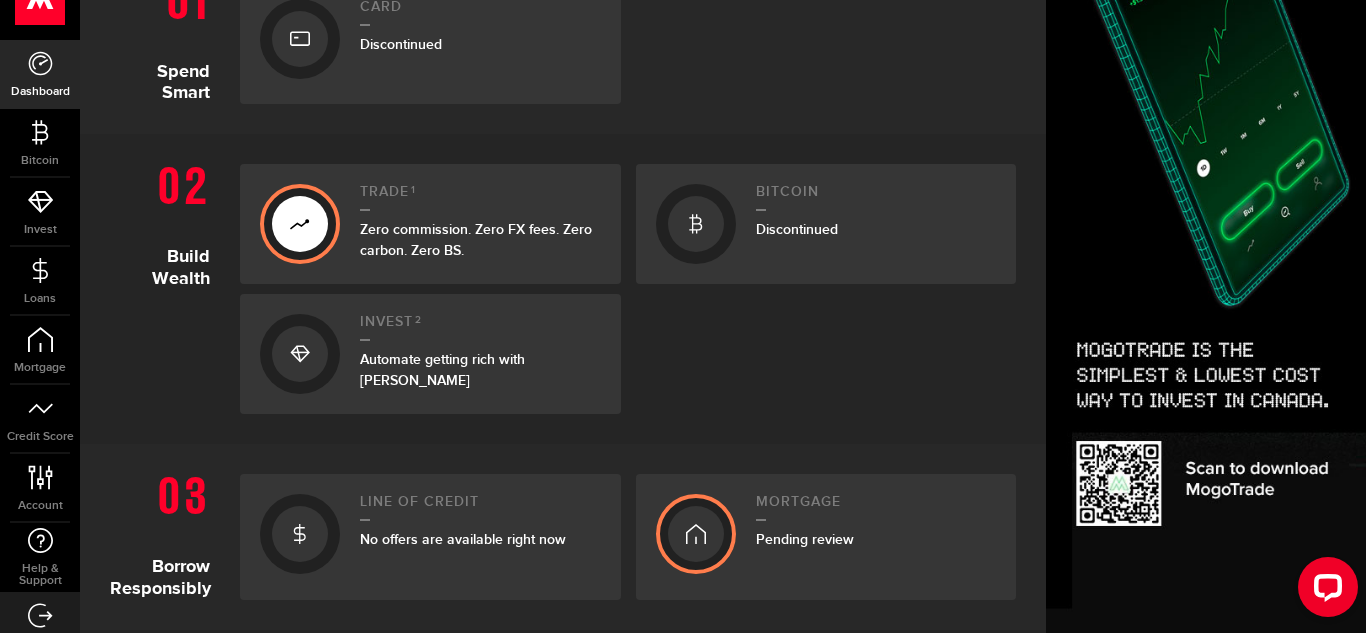 scroll, scrollTop: 520, scrollLeft: 0, axis: vertical 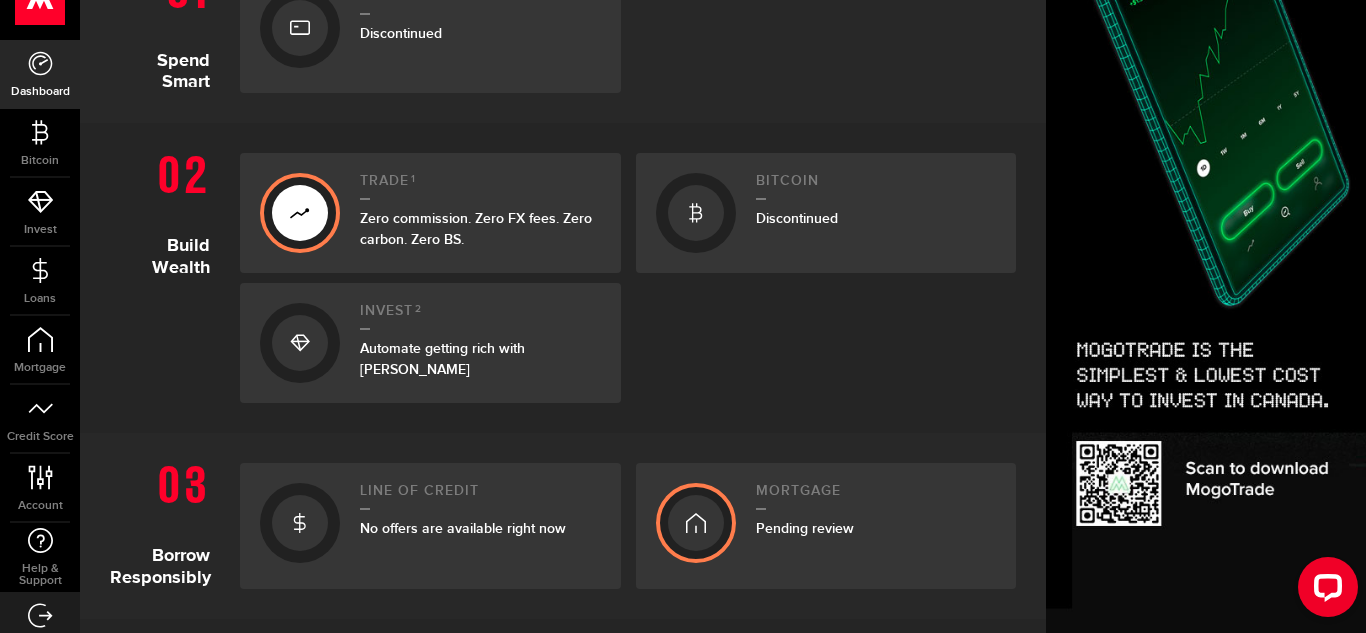 click on "Pending review" at bounding box center [876, 528] 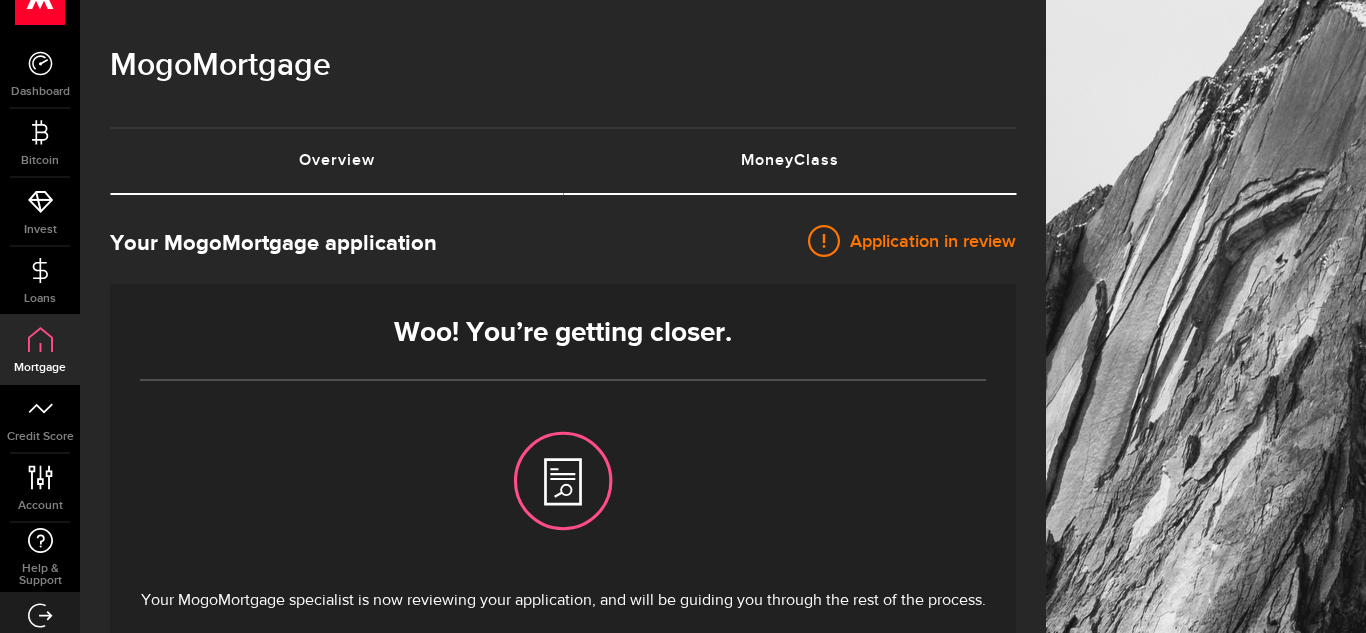 click on "MoneyClass (requires attention)" at bounding box center (789, 161) 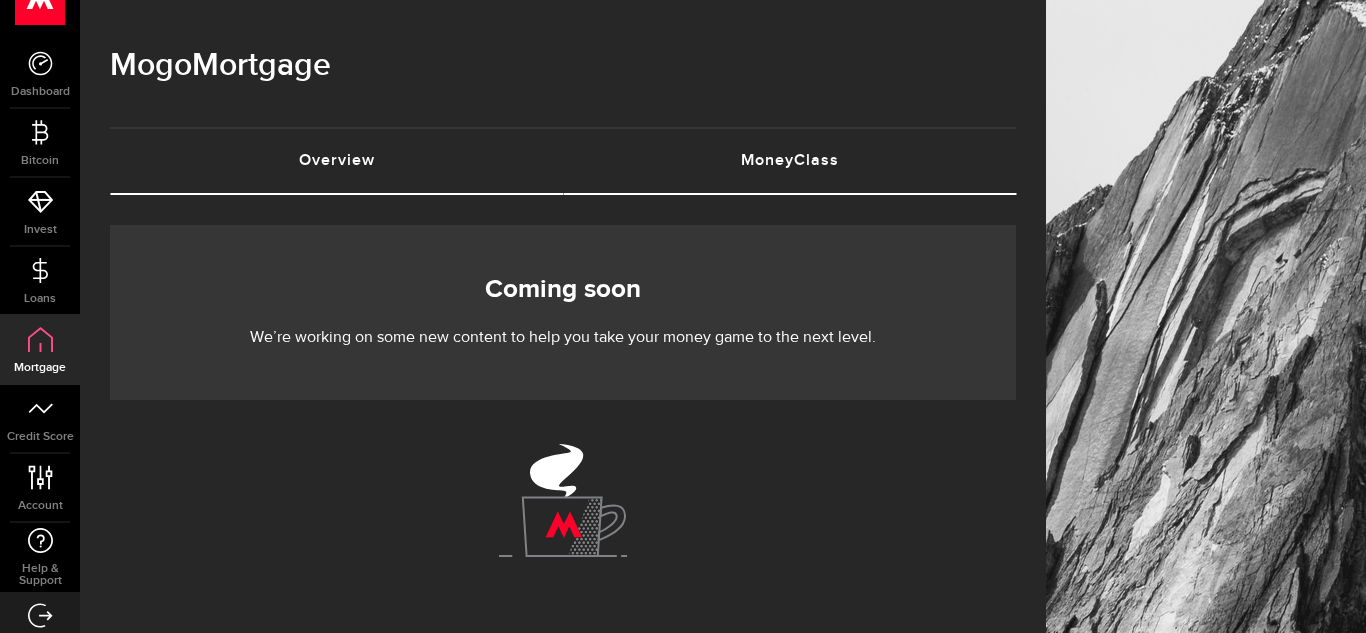 click on "Overview (requires attention)" at bounding box center (336, 161) 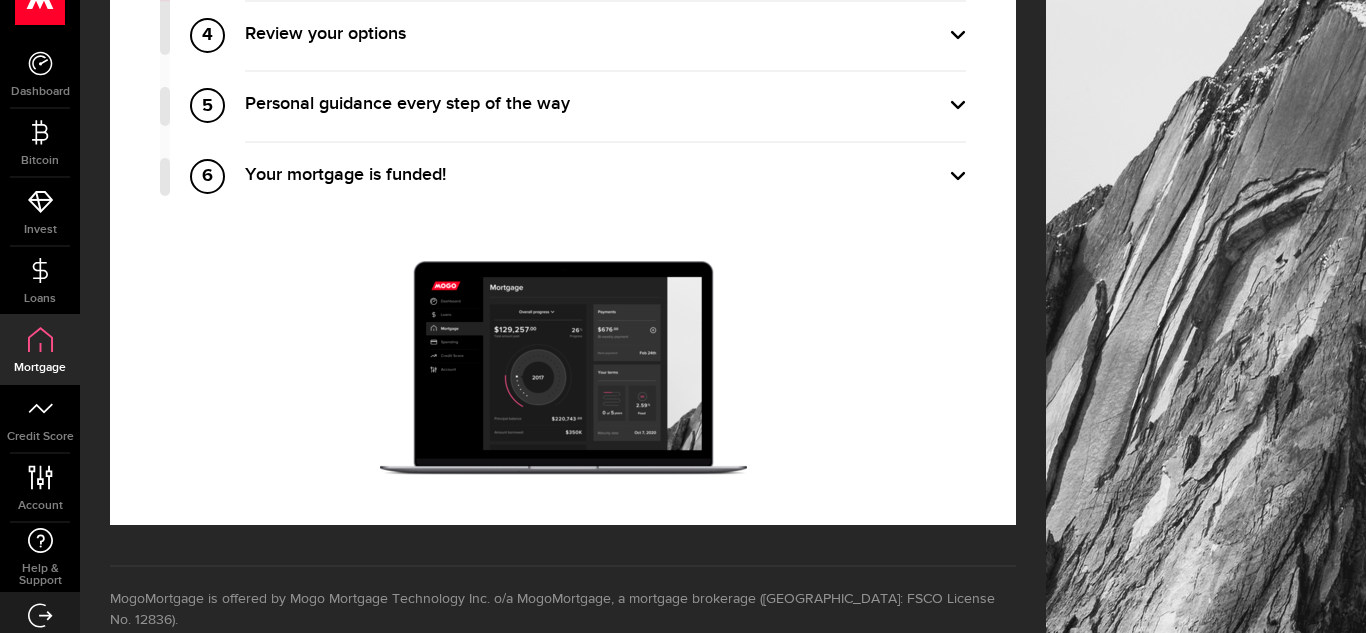 scroll, scrollTop: 1187, scrollLeft: 0, axis: vertical 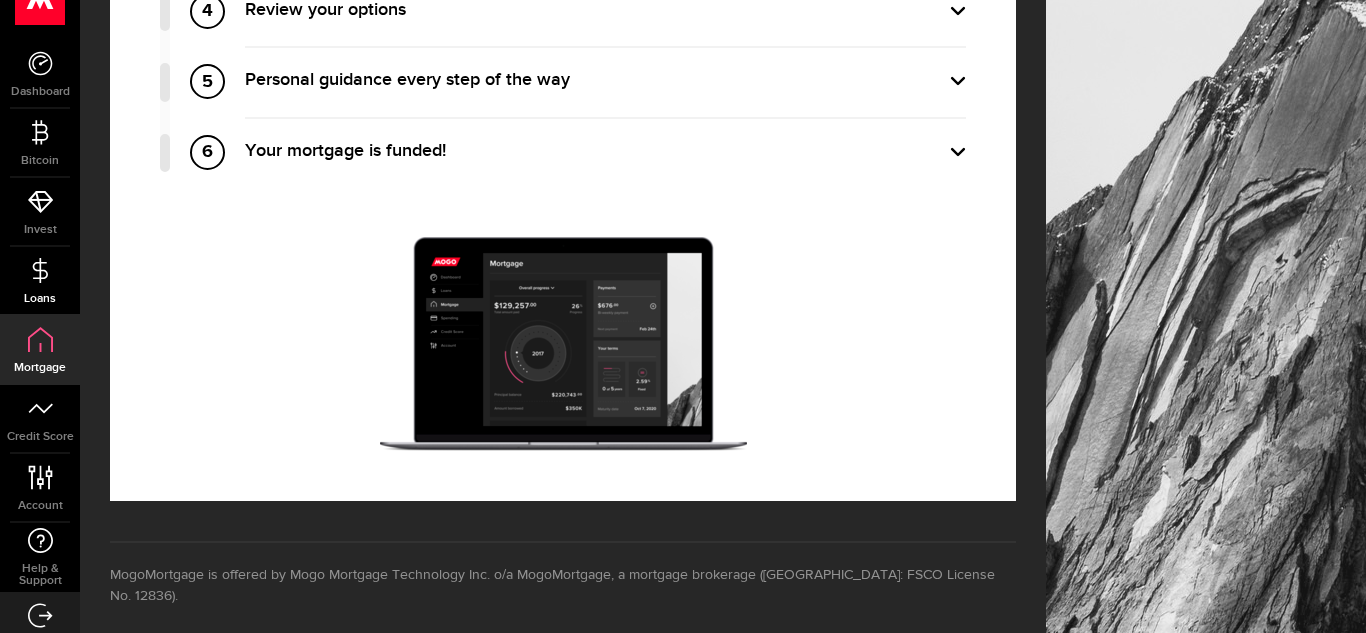 click 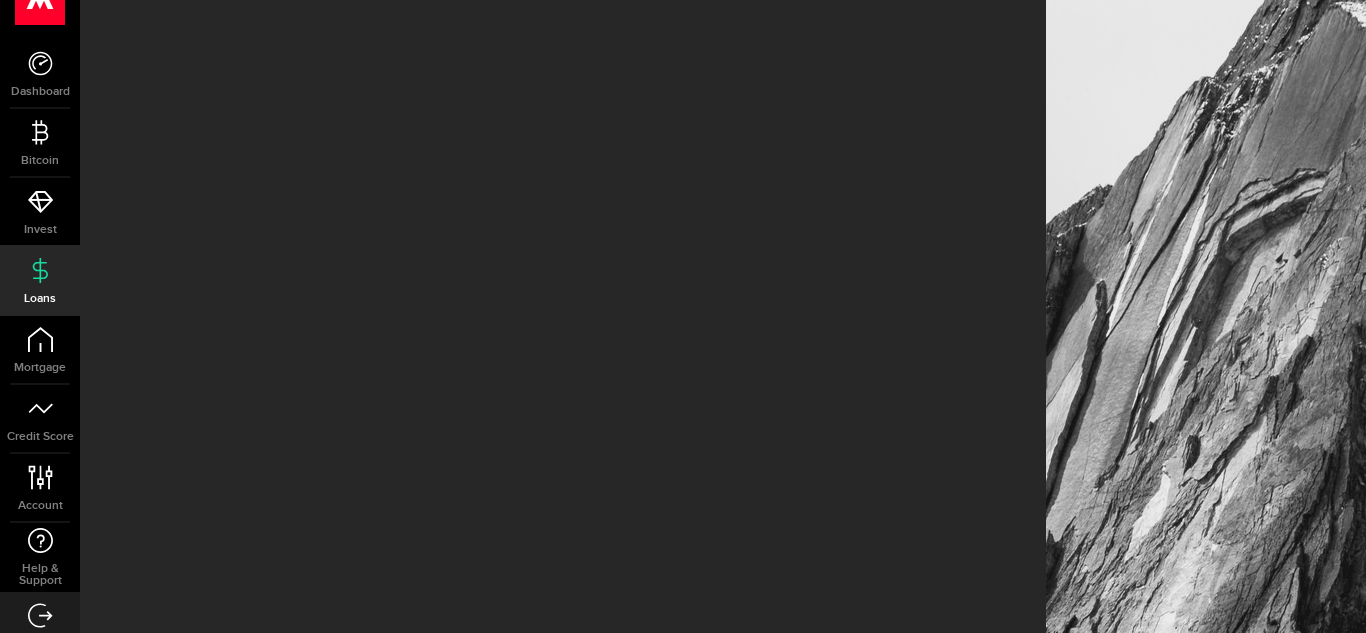 scroll, scrollTop: 0, scrollLeft: 0, axis: both 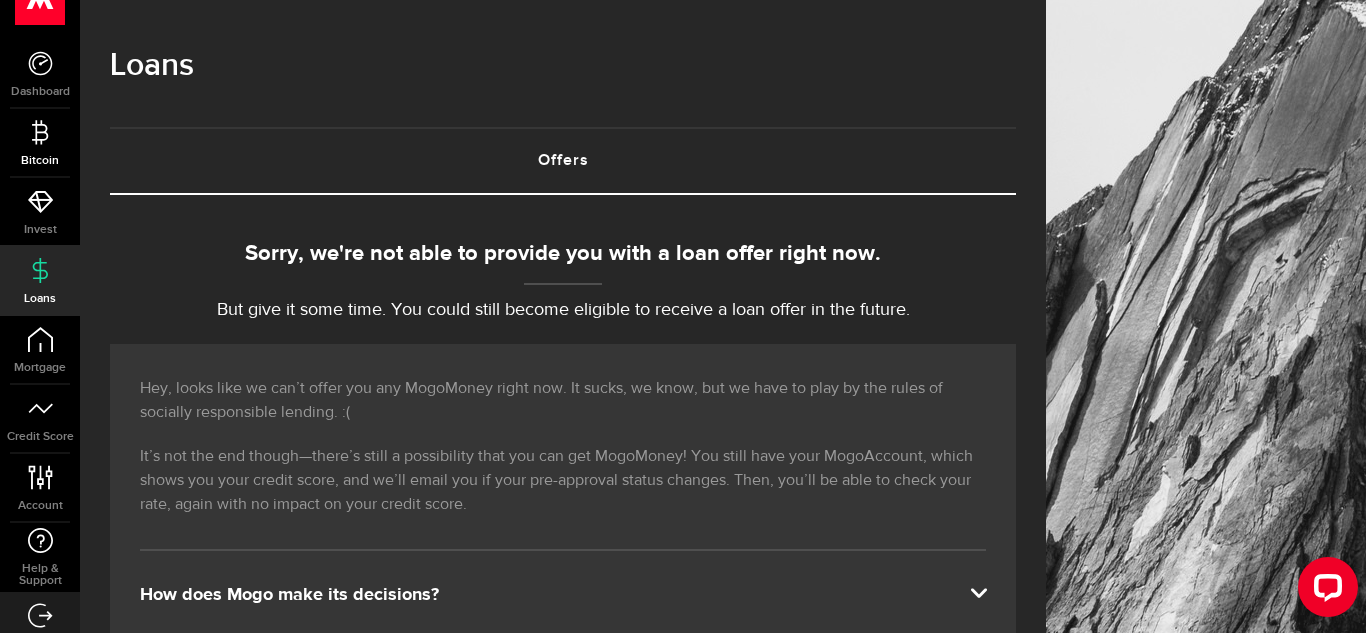 click 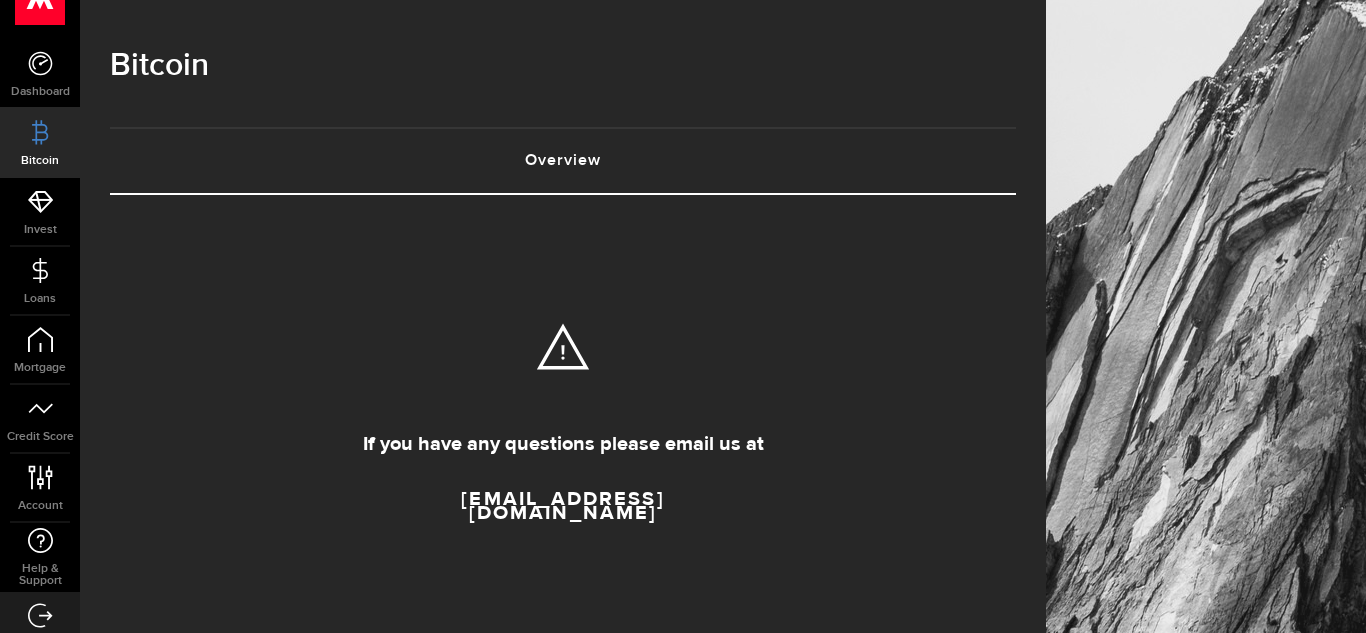 click 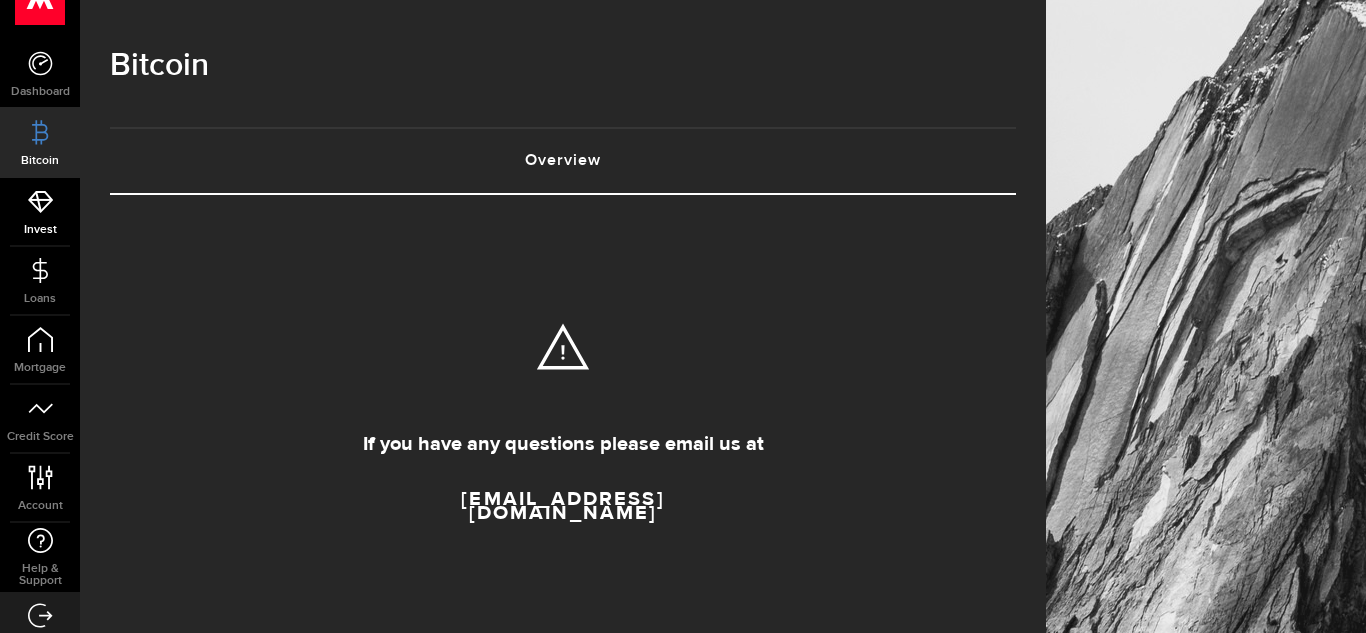 click on "Invest" at bounding box center [40, 212] 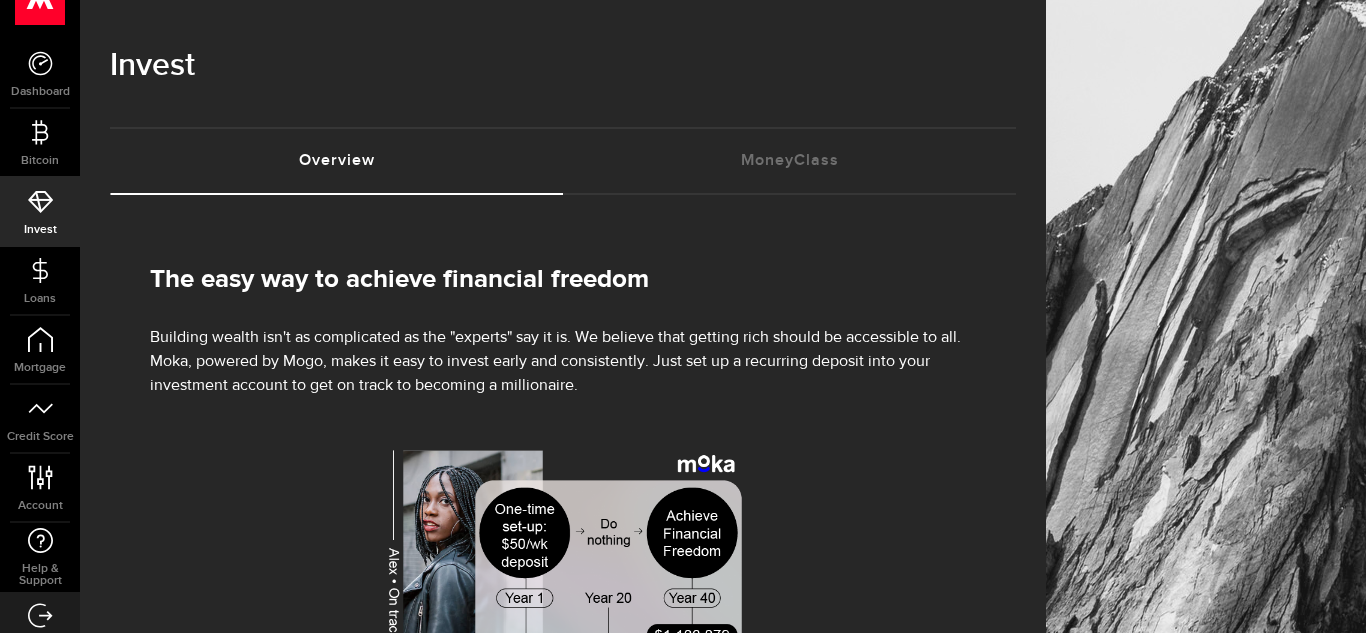 scroll, scrollTop: 68, scrollLeft: 0, axis: vertical 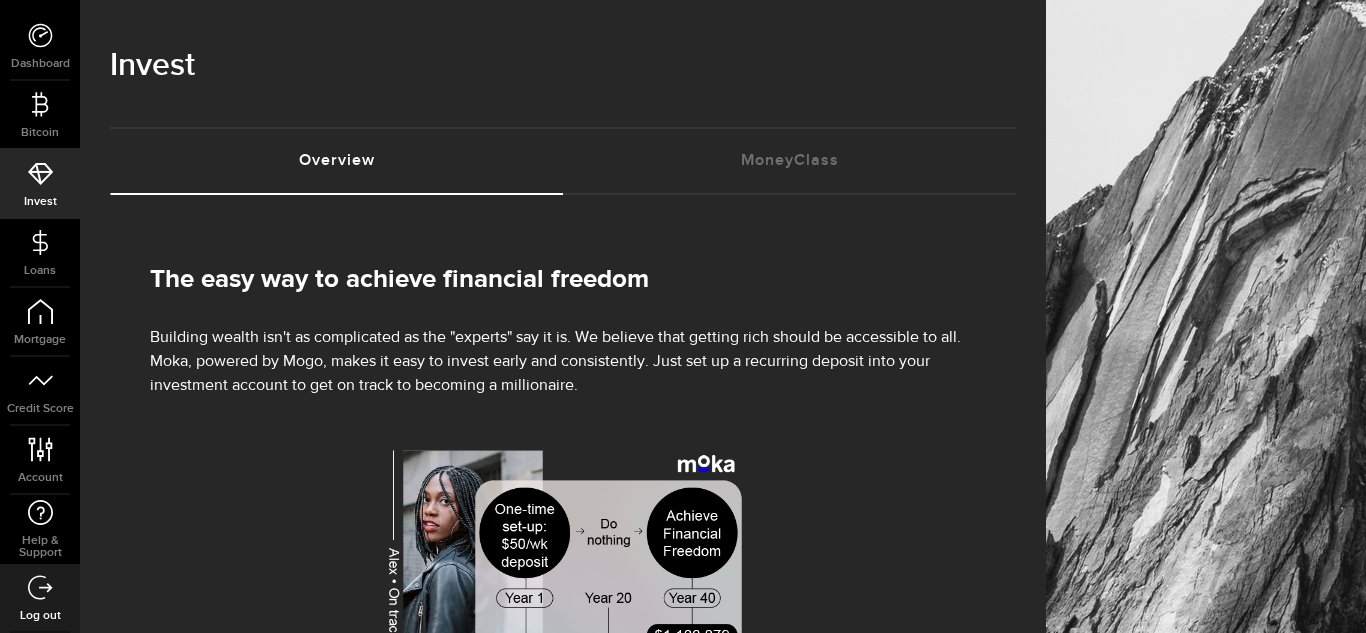 click on "The easy way to achieve financial freedom" at bounding box center [563, 280] 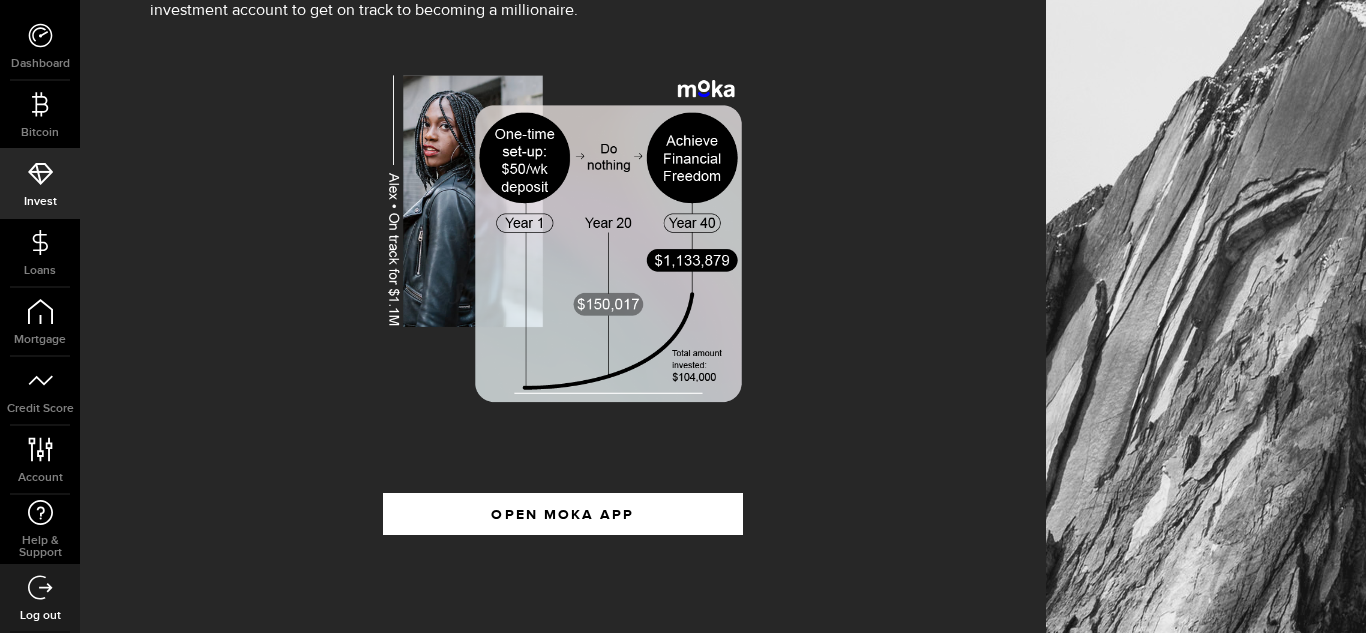 scroll, scrollTop: 377, scrollLeft: 0, axis: vertical 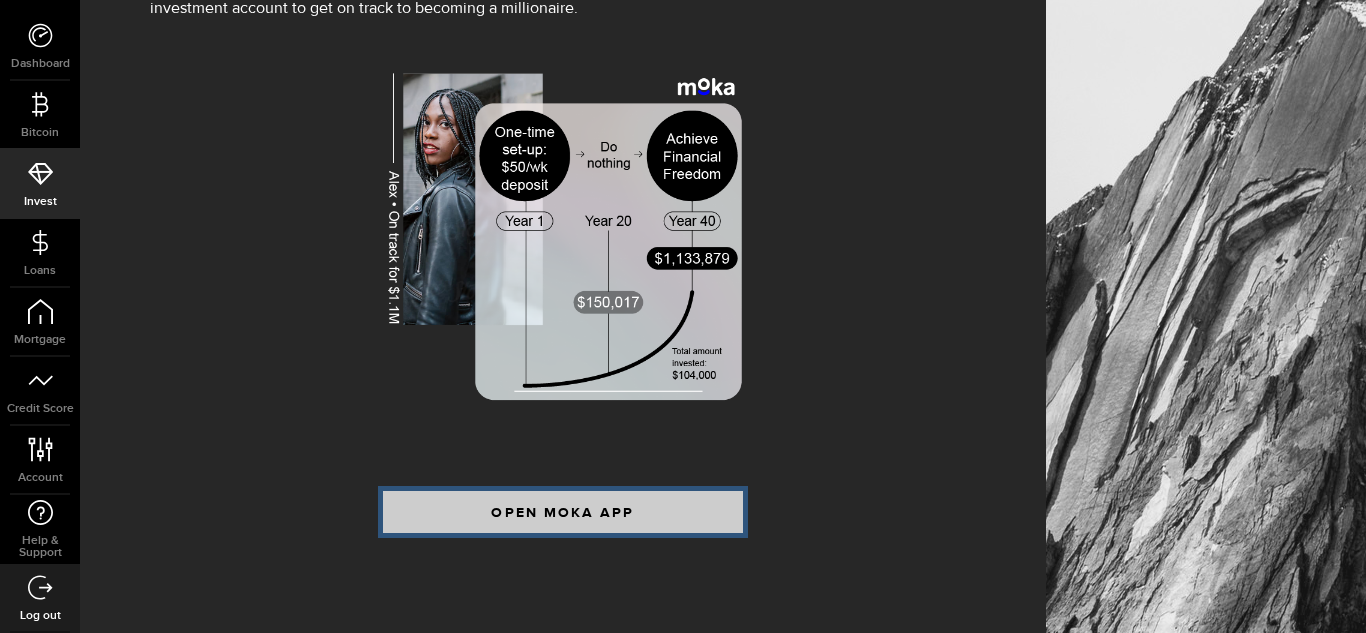 click on "OPEN MOKA APP" at bounding box center (562, 513) 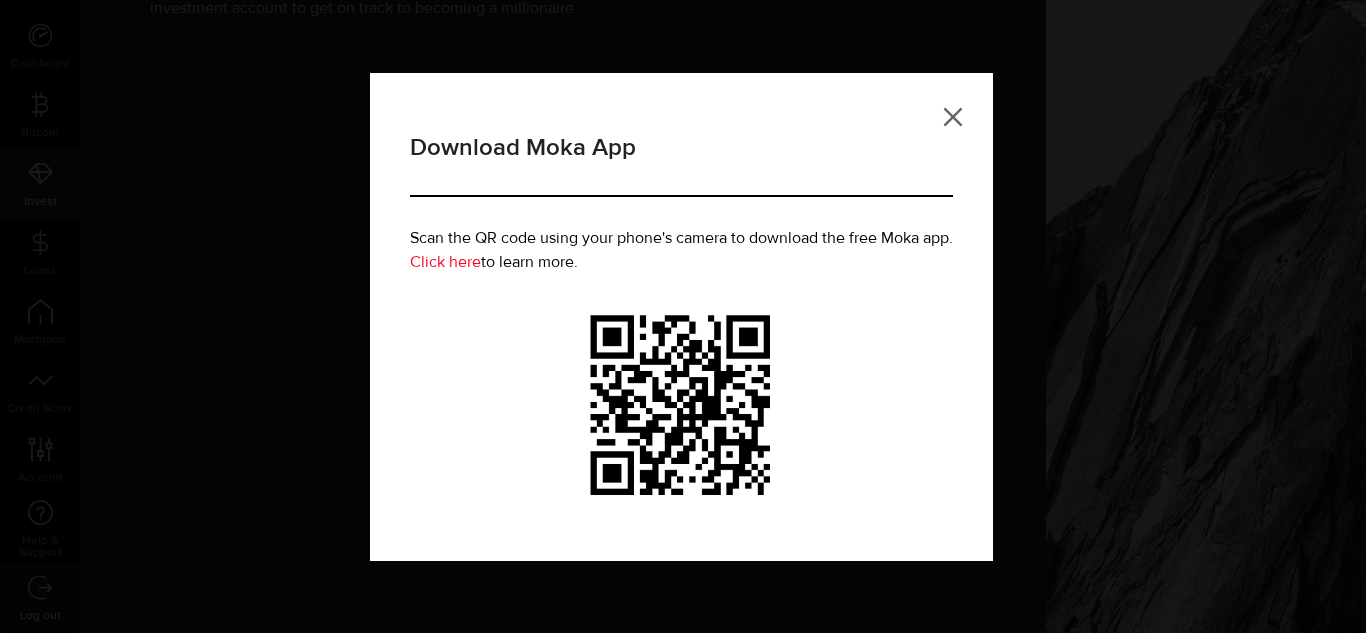 click at bounding box center (953, 117) 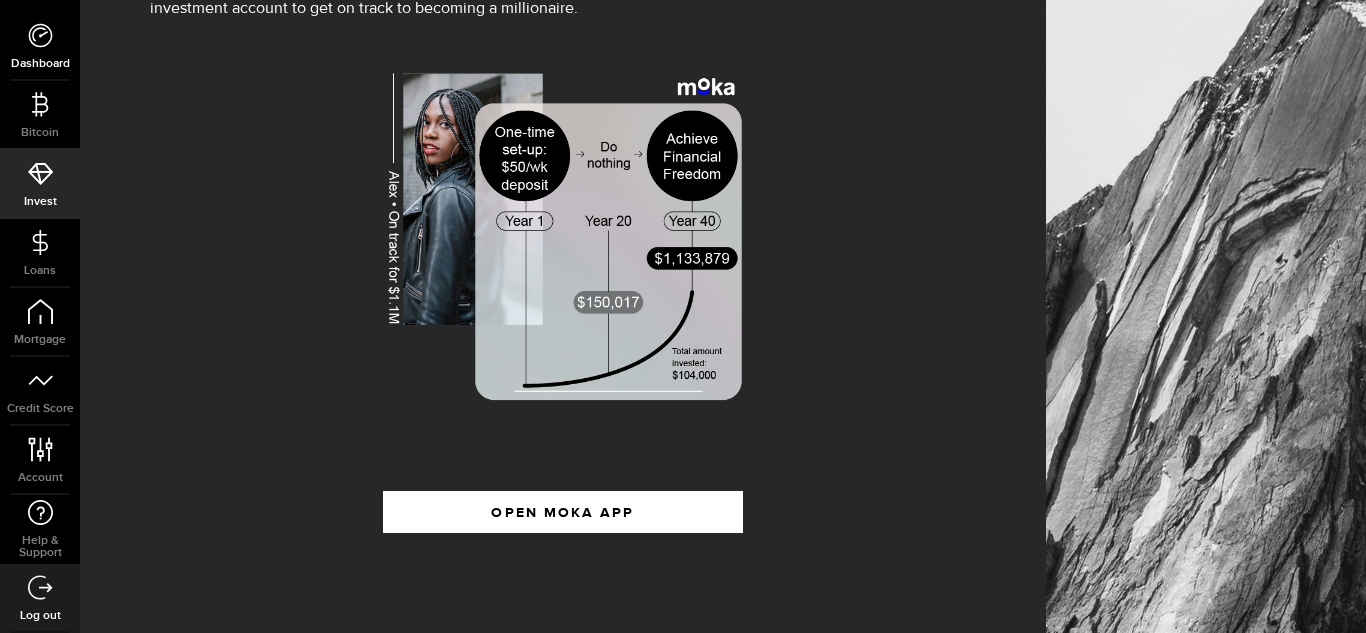 click on "Dashboard" at bounding box center (40, 46) 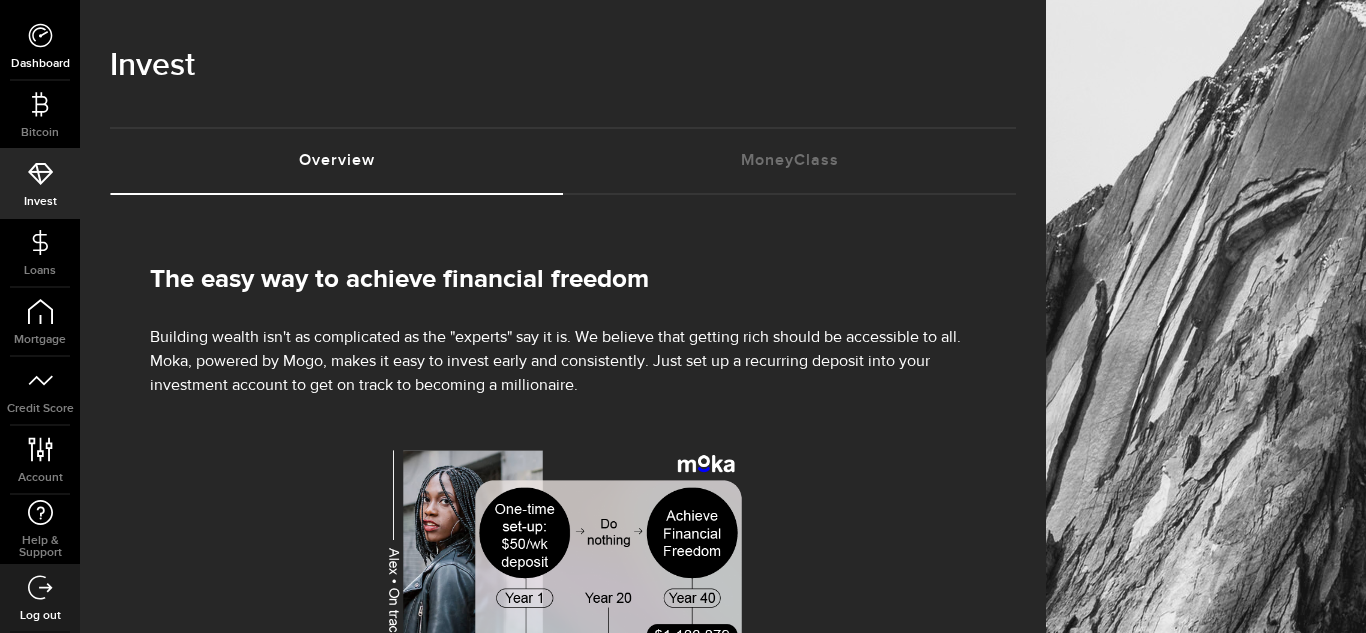 scroll, scrollTop: 0, scrollLeft: 0, axis: both 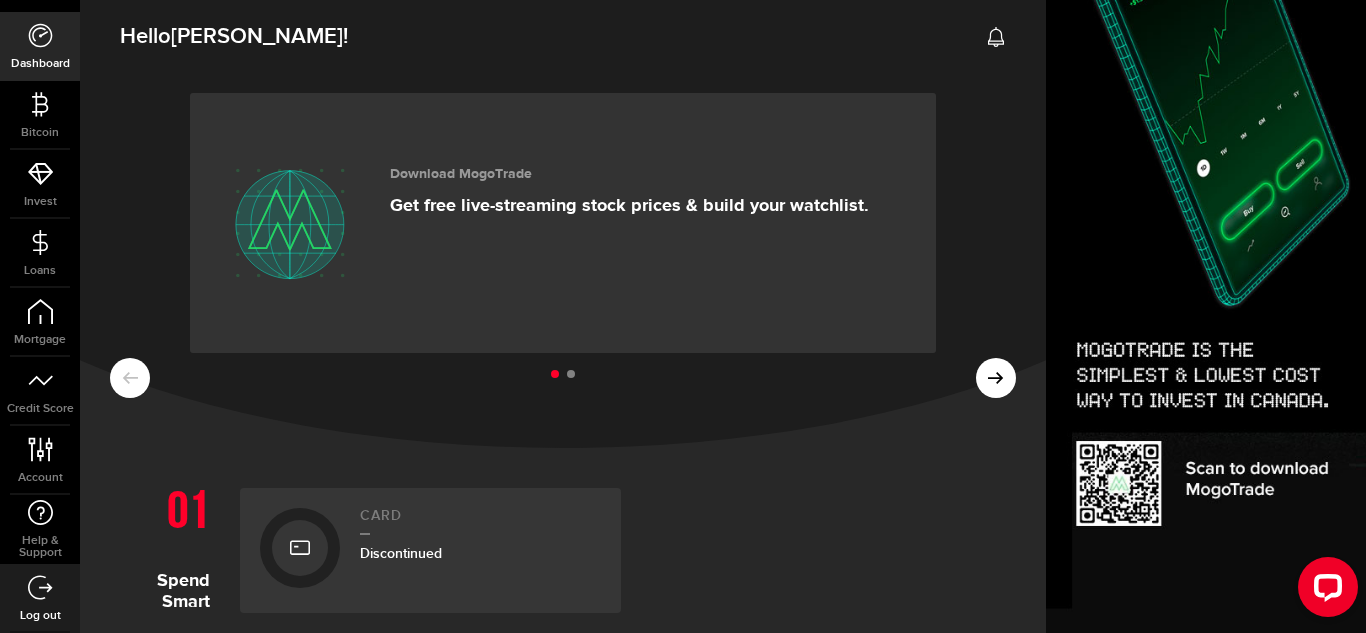 click at bounding box center (996, 37) 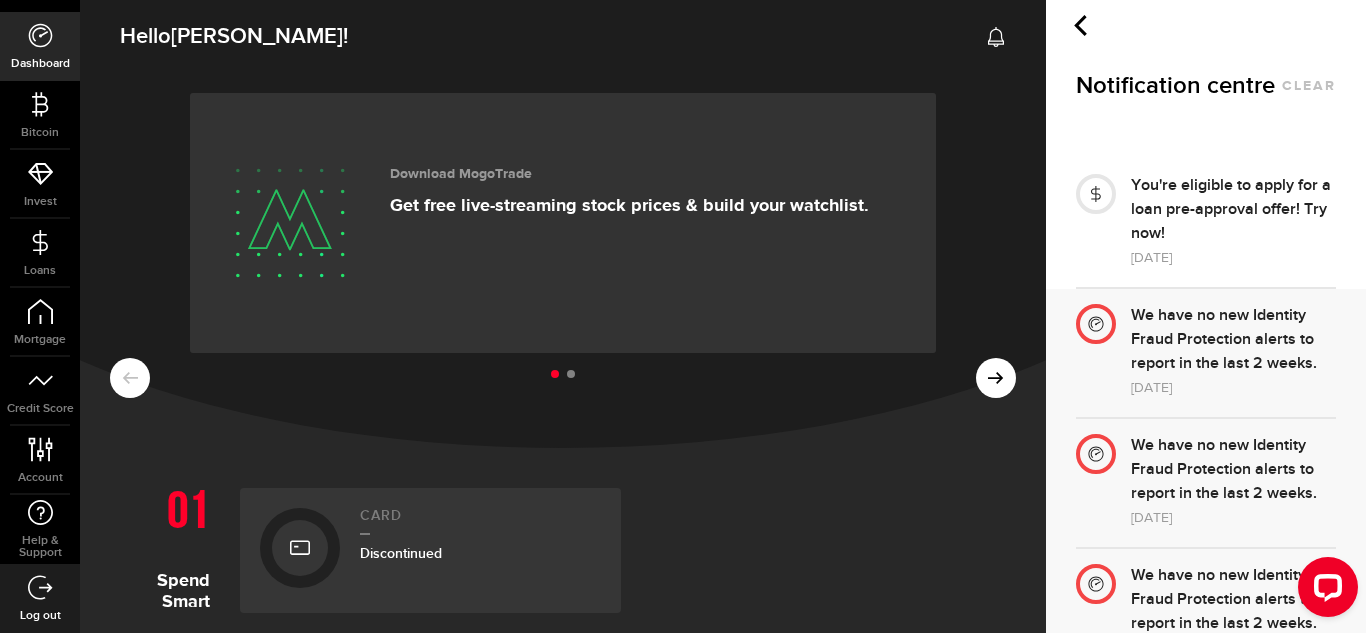 click at bounding box center [996, 37] 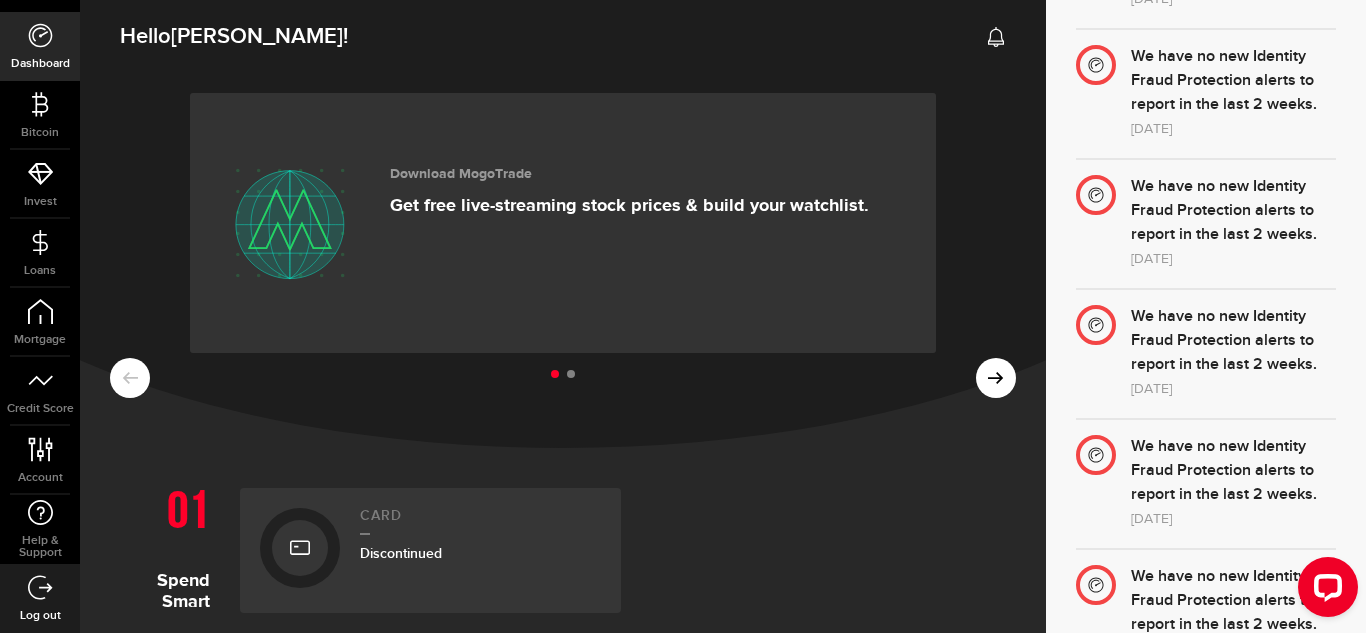 scroll, scrollTop: 421, scrollLeft: 0, axis: vertical 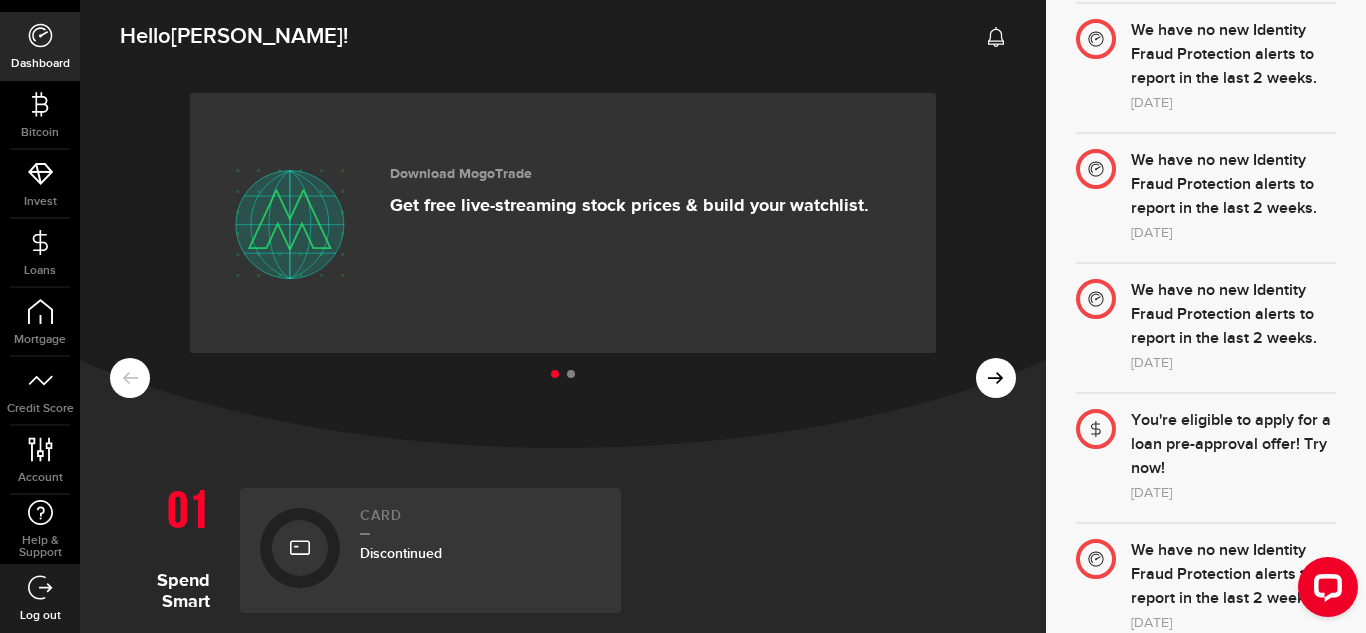 click on "You're eligible to apply for a loan pre-approval offer! Try now!" at bounding box center (1233, -2025) 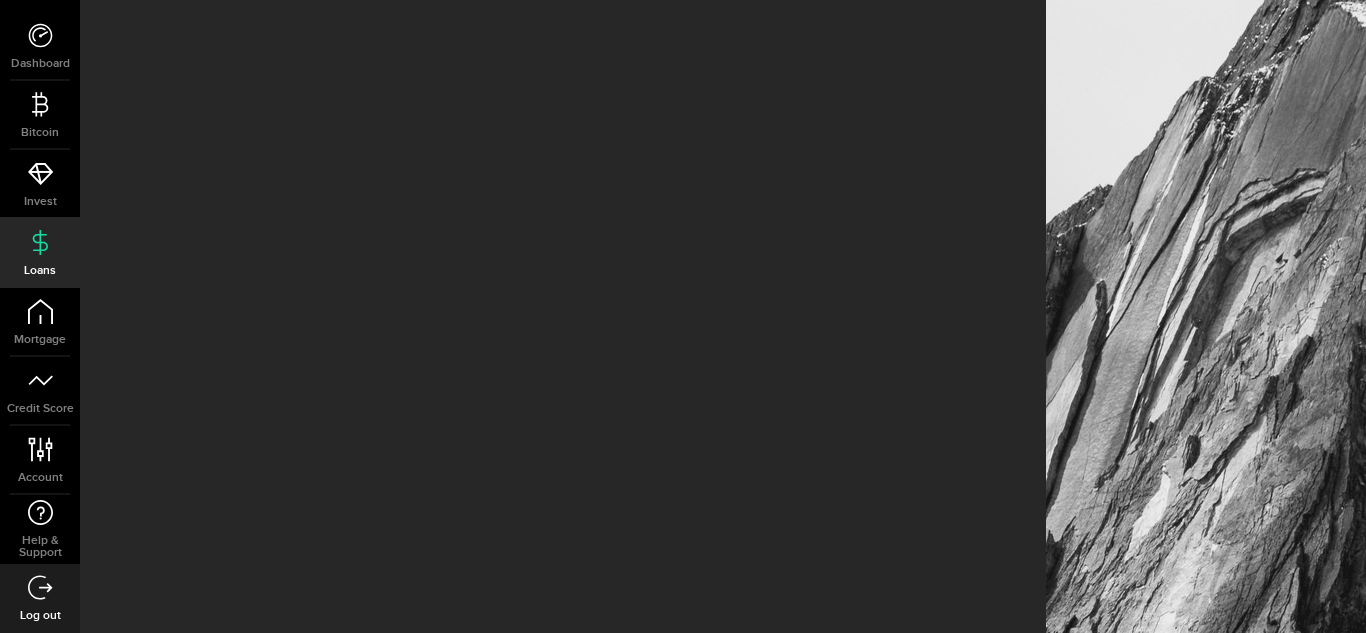 scroll, scrollTop: 0, scrollLeft: 0, axis: both 